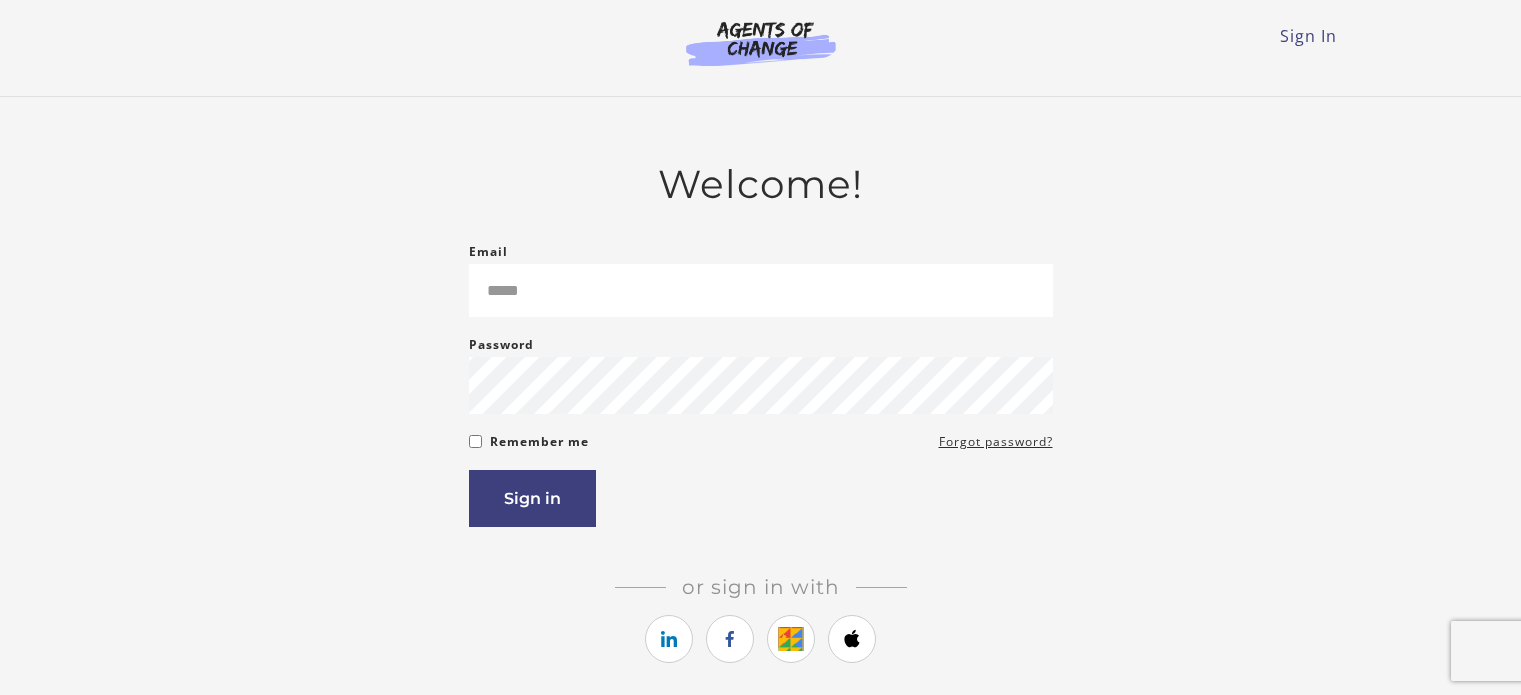 scroll, scrollTop: 19, scrollLeft: 0, axis: vertical 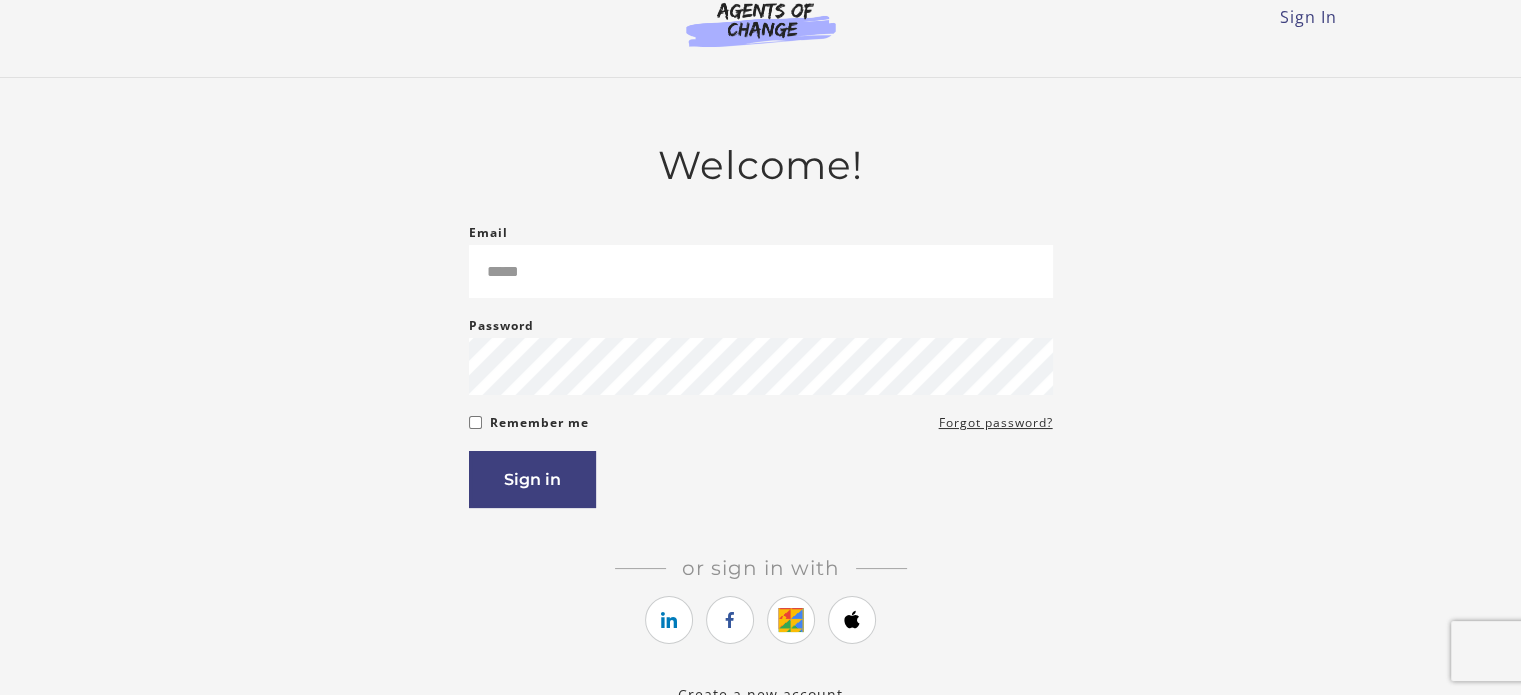 type on "**********" 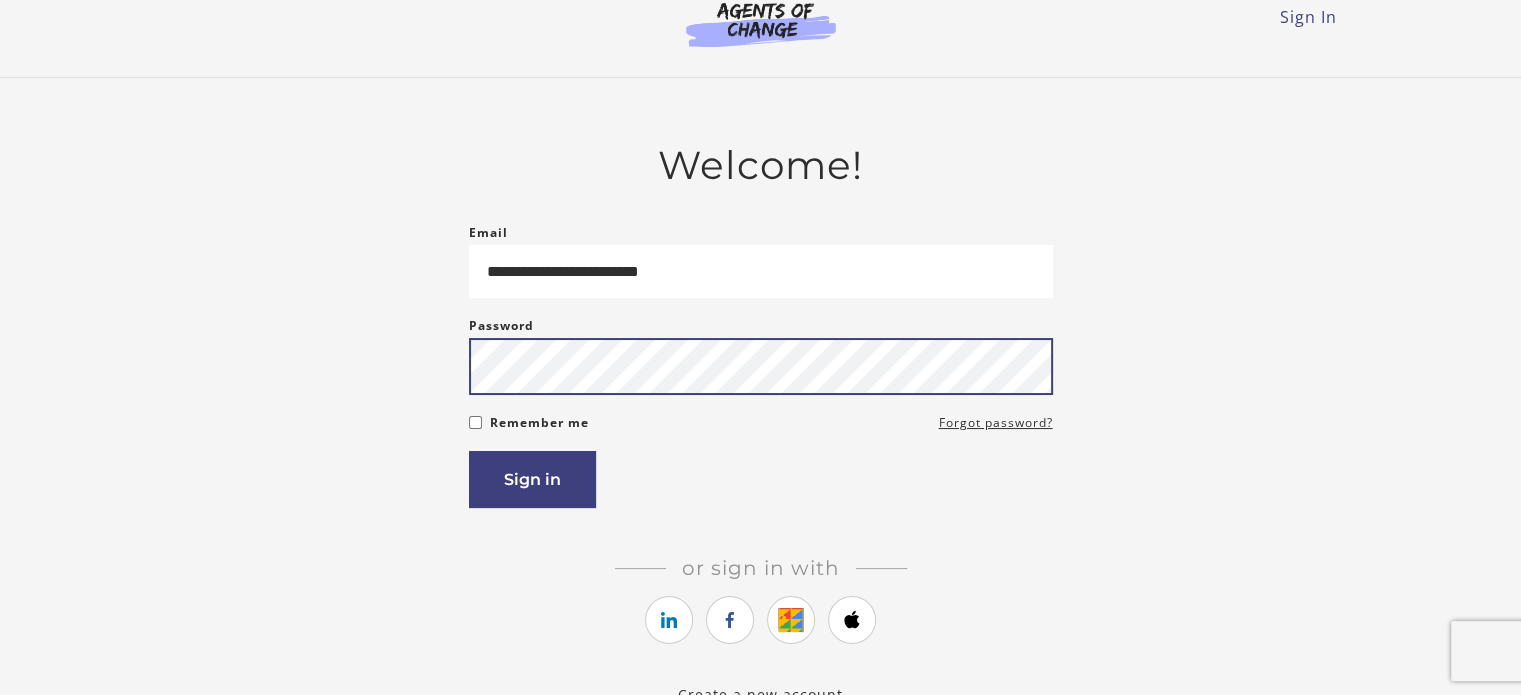click on "Sign in" at bounding box center (532, 479) 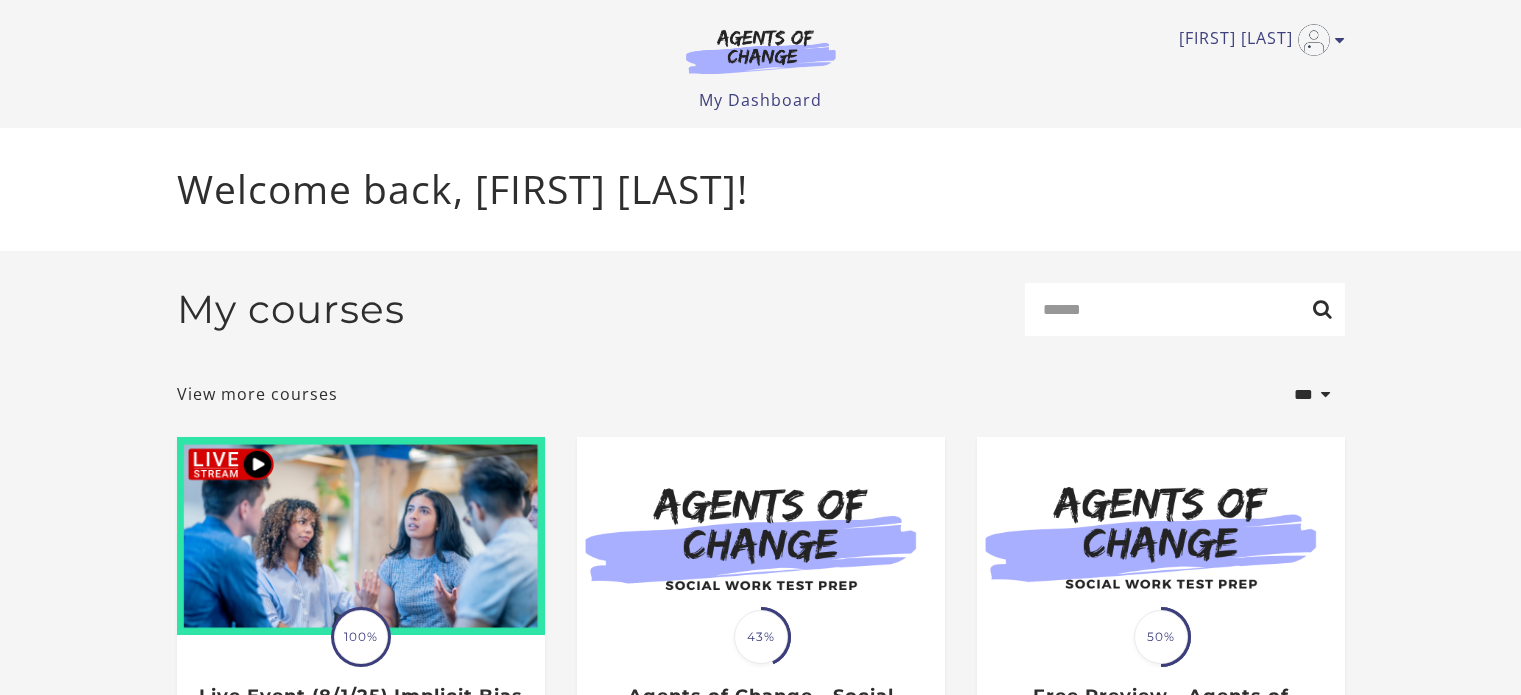 scroll, scrollTop: 0, scrollLeft: 0, axis: both 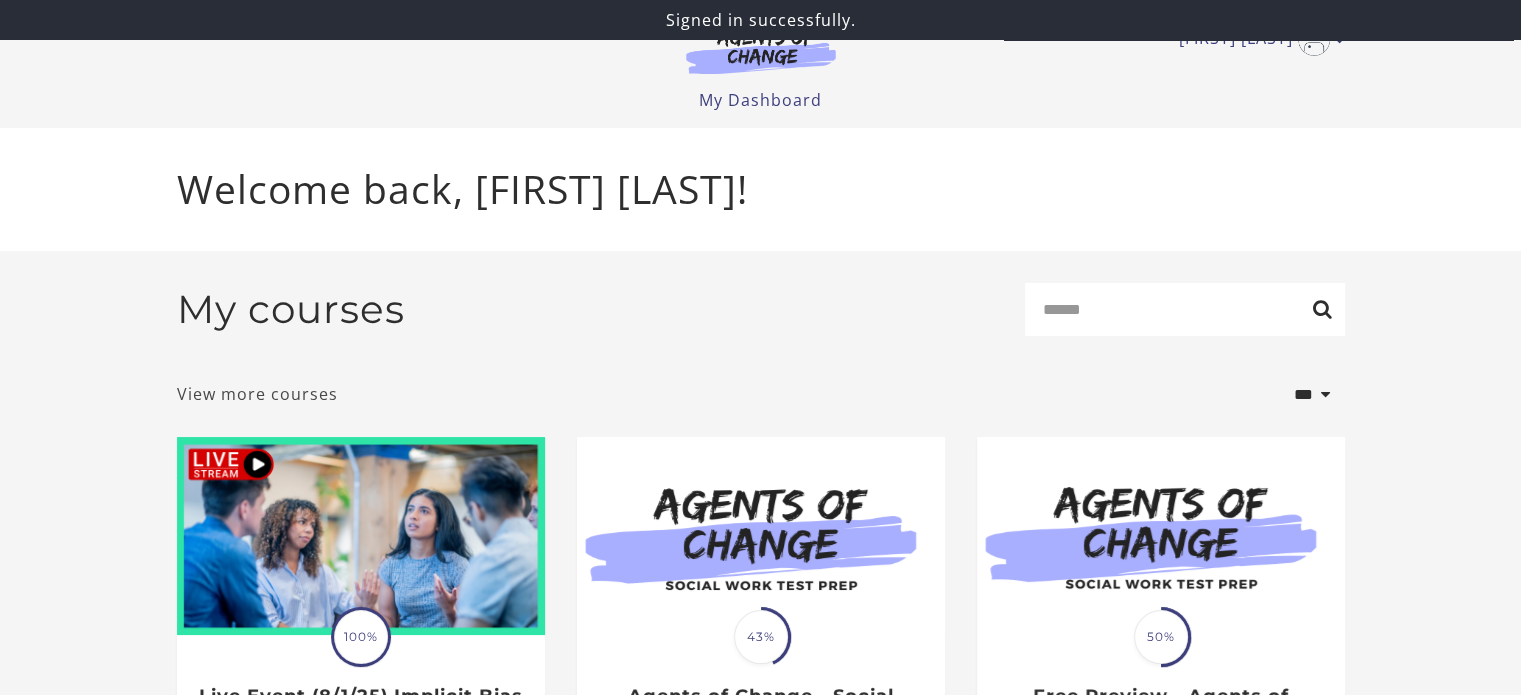 click on "View more courses" at bounding box center [257, 394] 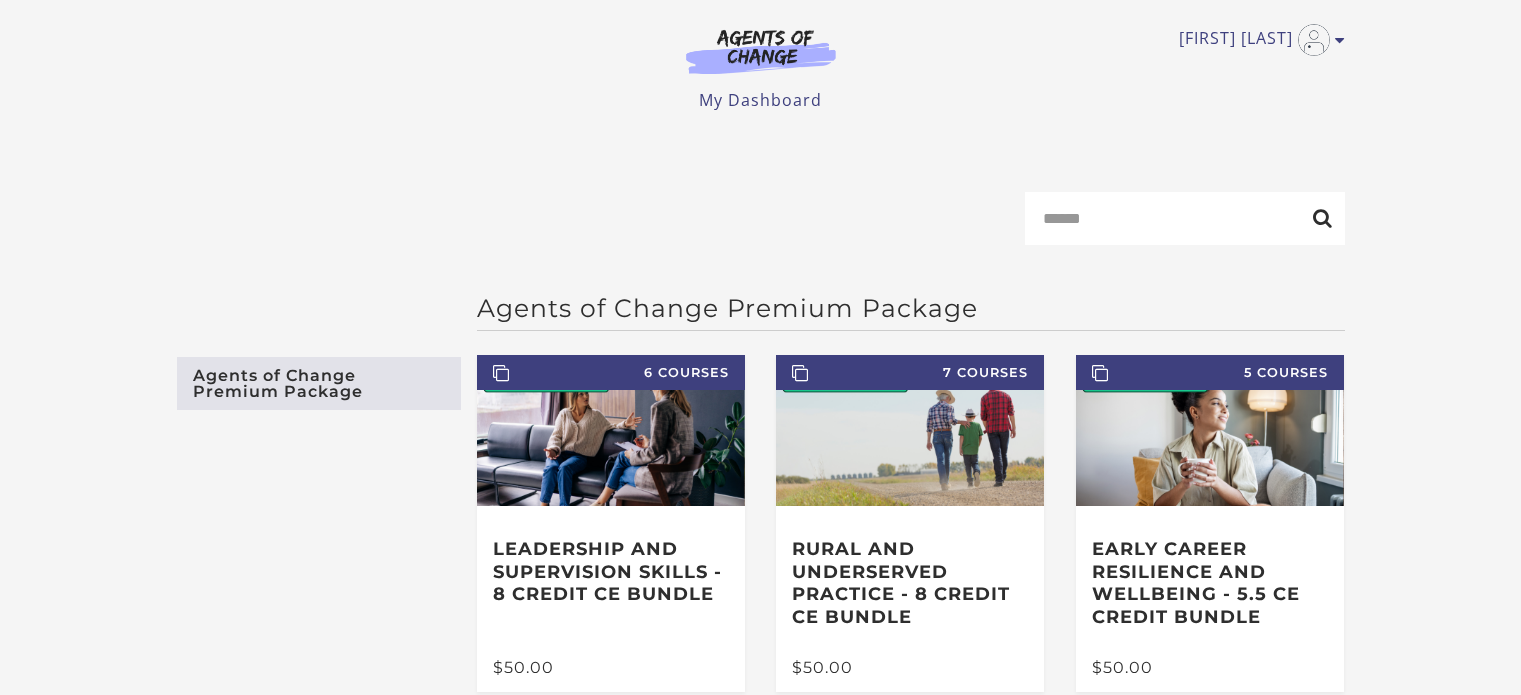 scroll, scrollTop: 0, scrollLeft: 0, axis: both 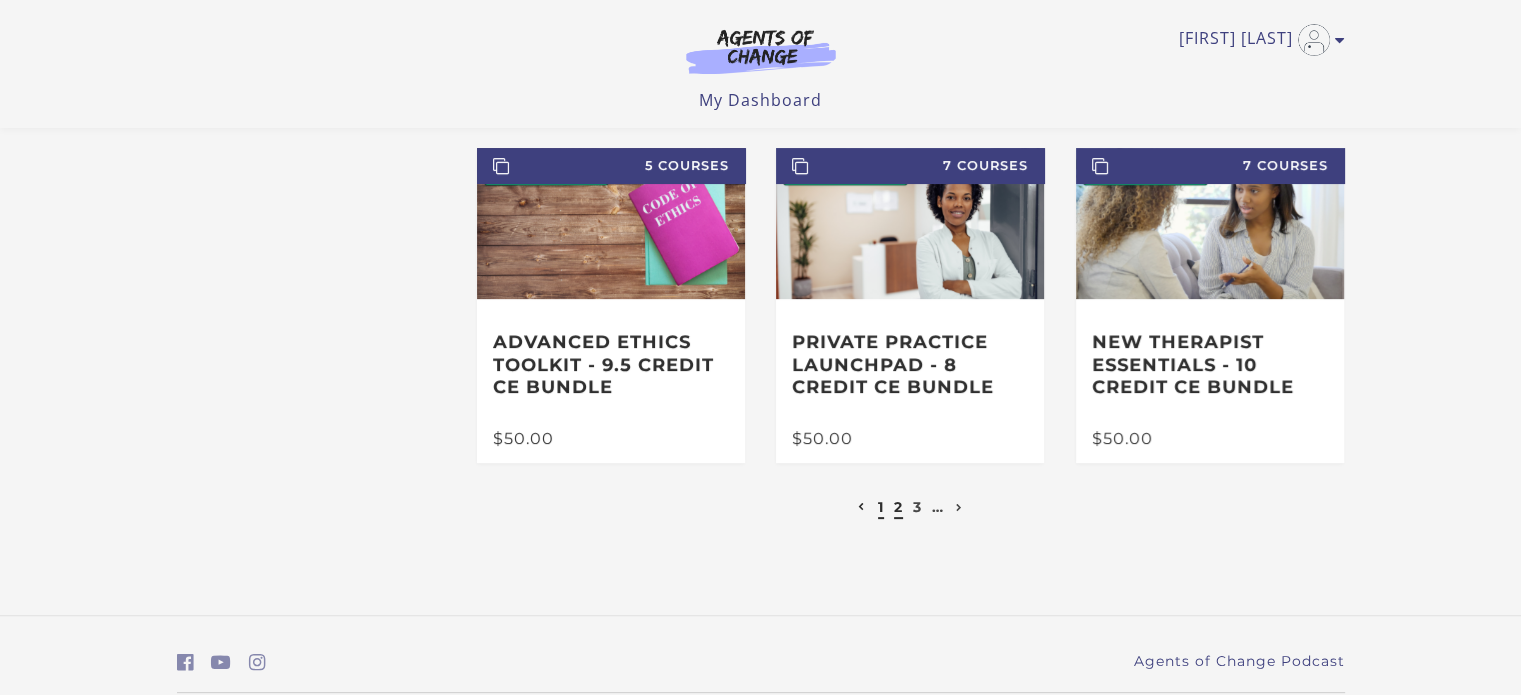click on "2" at bounding box center [898, 507] 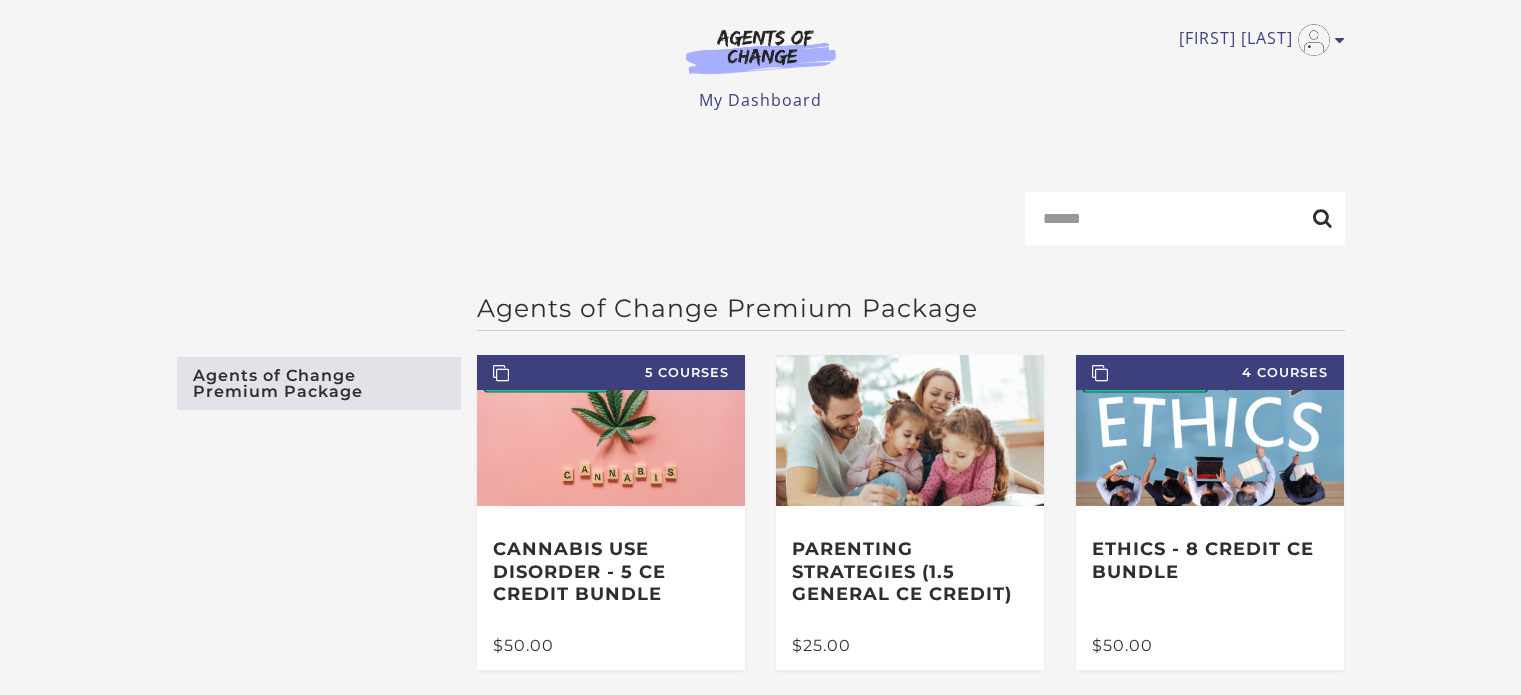 scroll, scrollTop: 0, scrollLeft: 0, axis: both 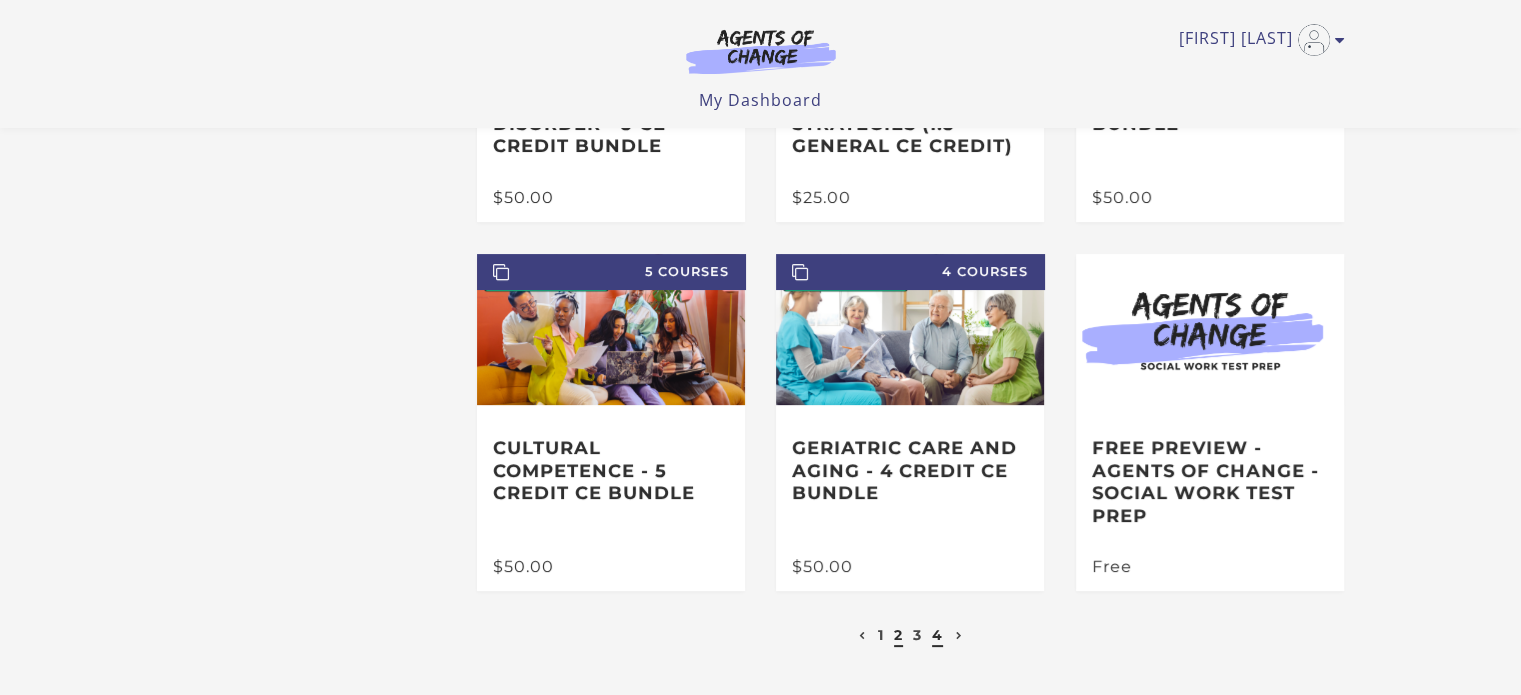 click on "4" at bounding box center [937, 635] 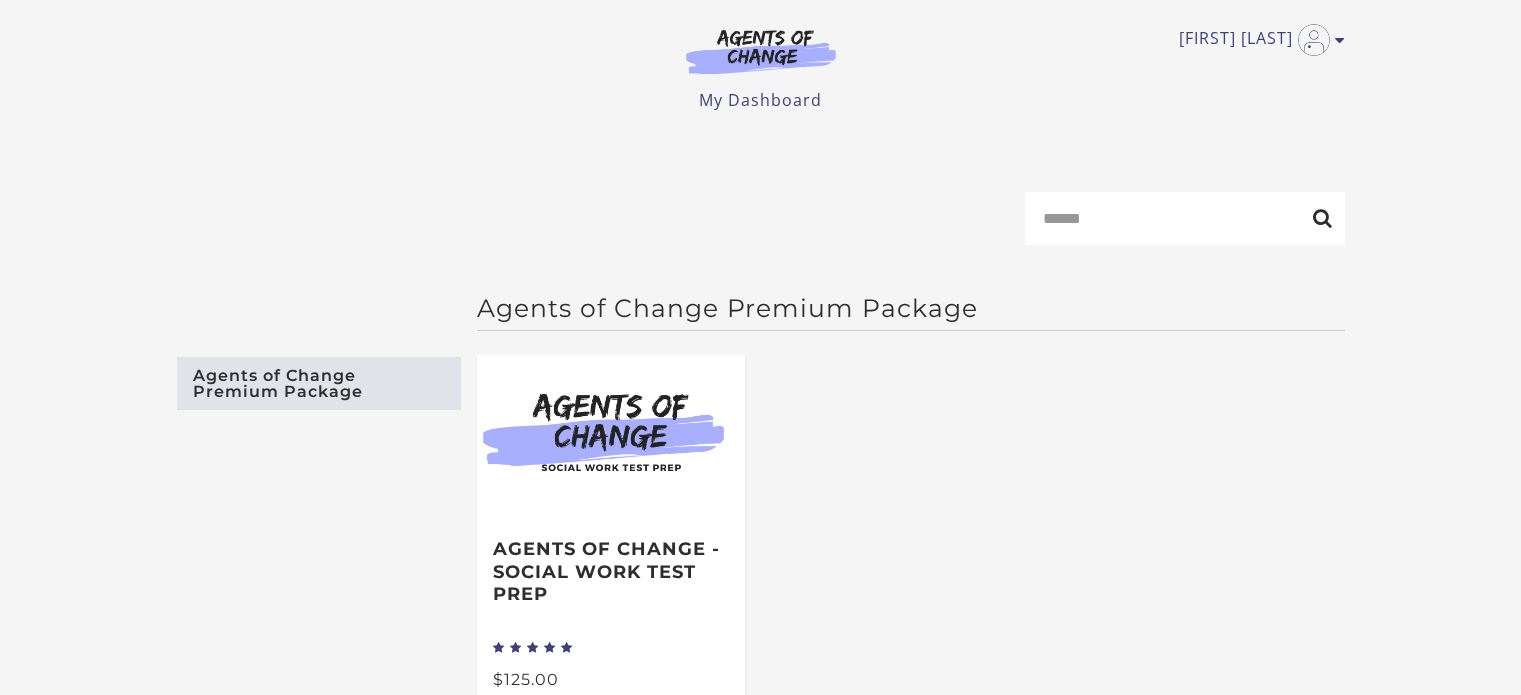 scroll, scrollTop: 0, scrollLeft: 0, axis: both 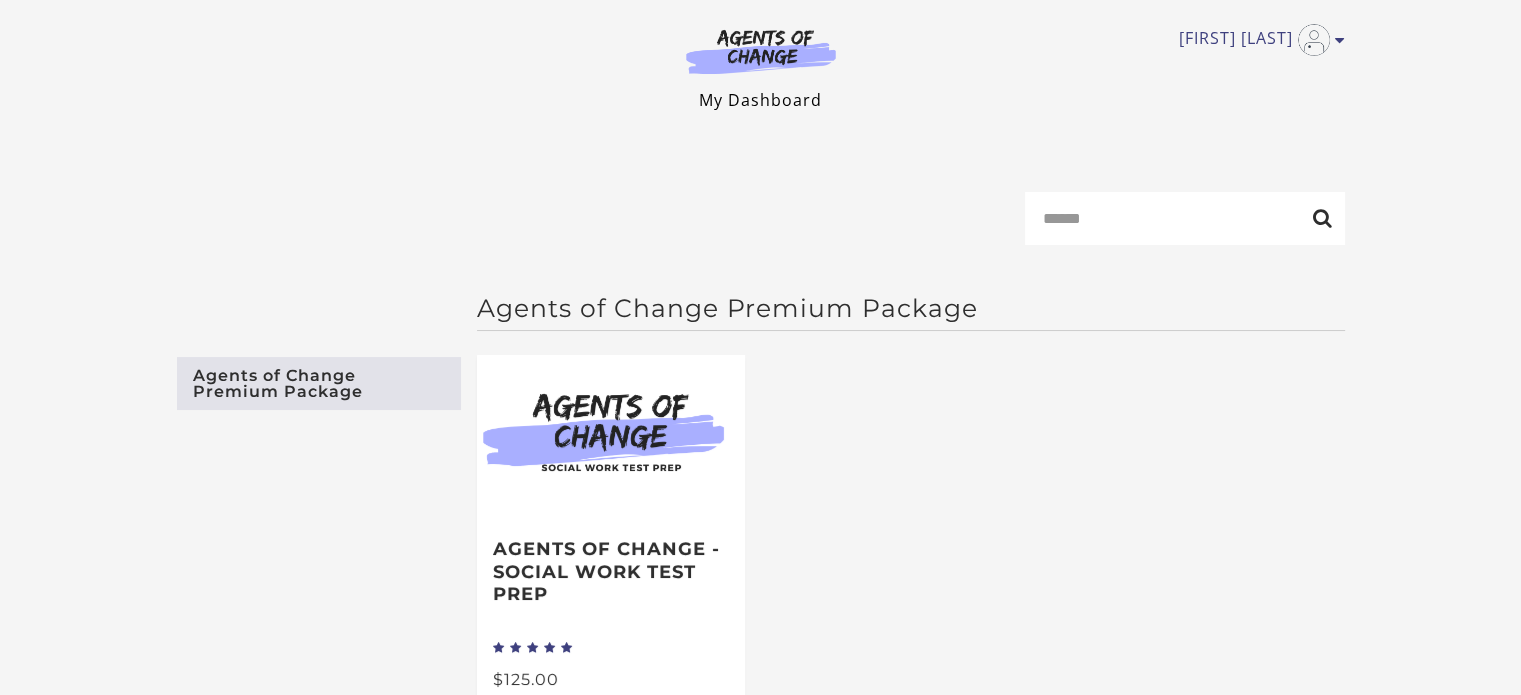 click on "My Dashboard" at bounding box center [760, 100] 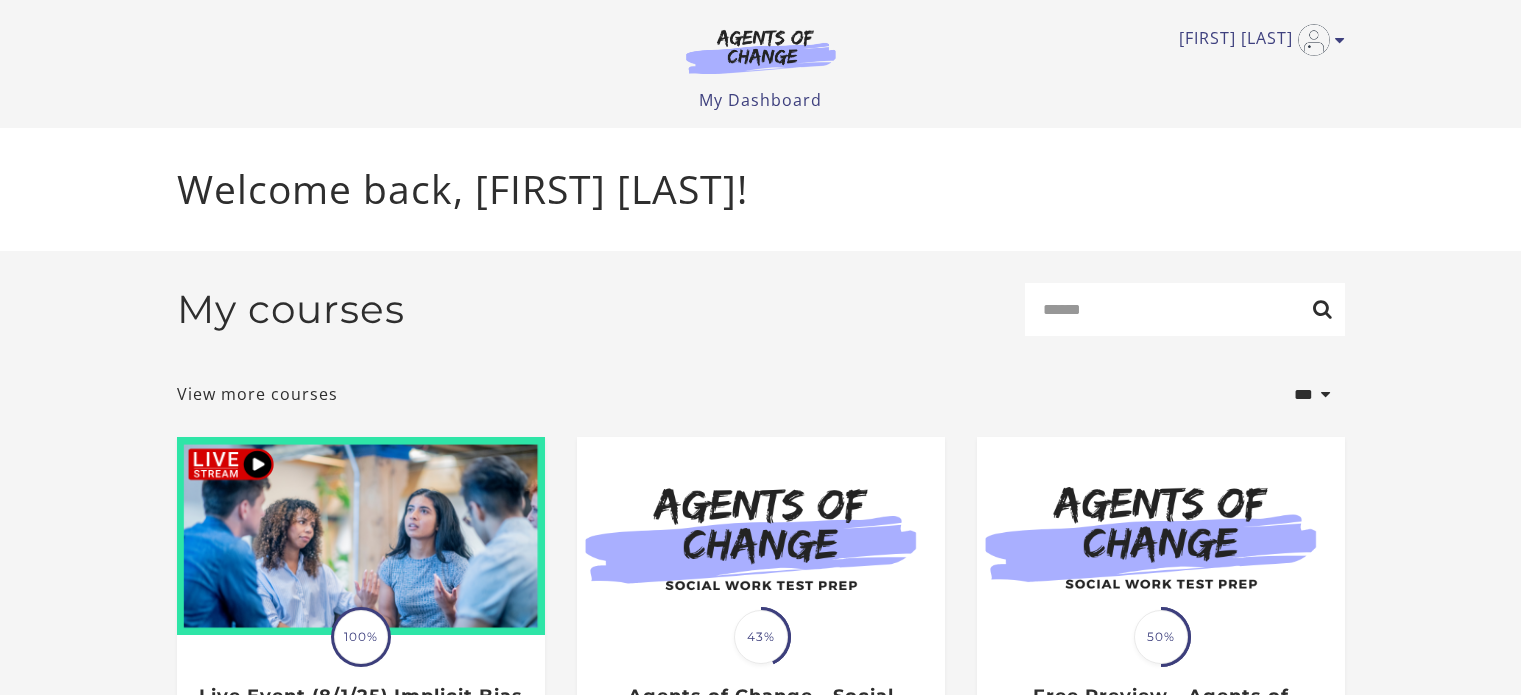 scroll, scrollTop: 0, scrollLeft: 0, axis: both 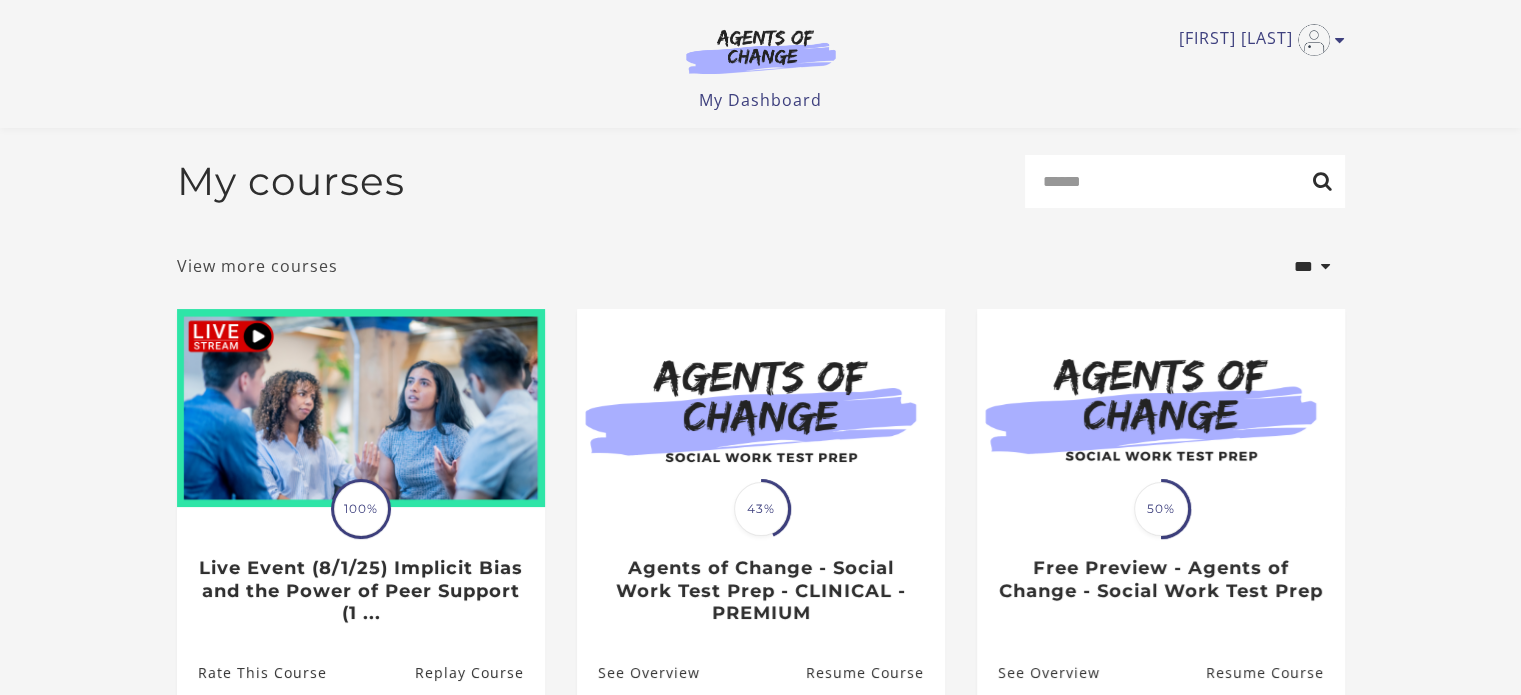 click on "View more courses" at bounding box center [257, 266] 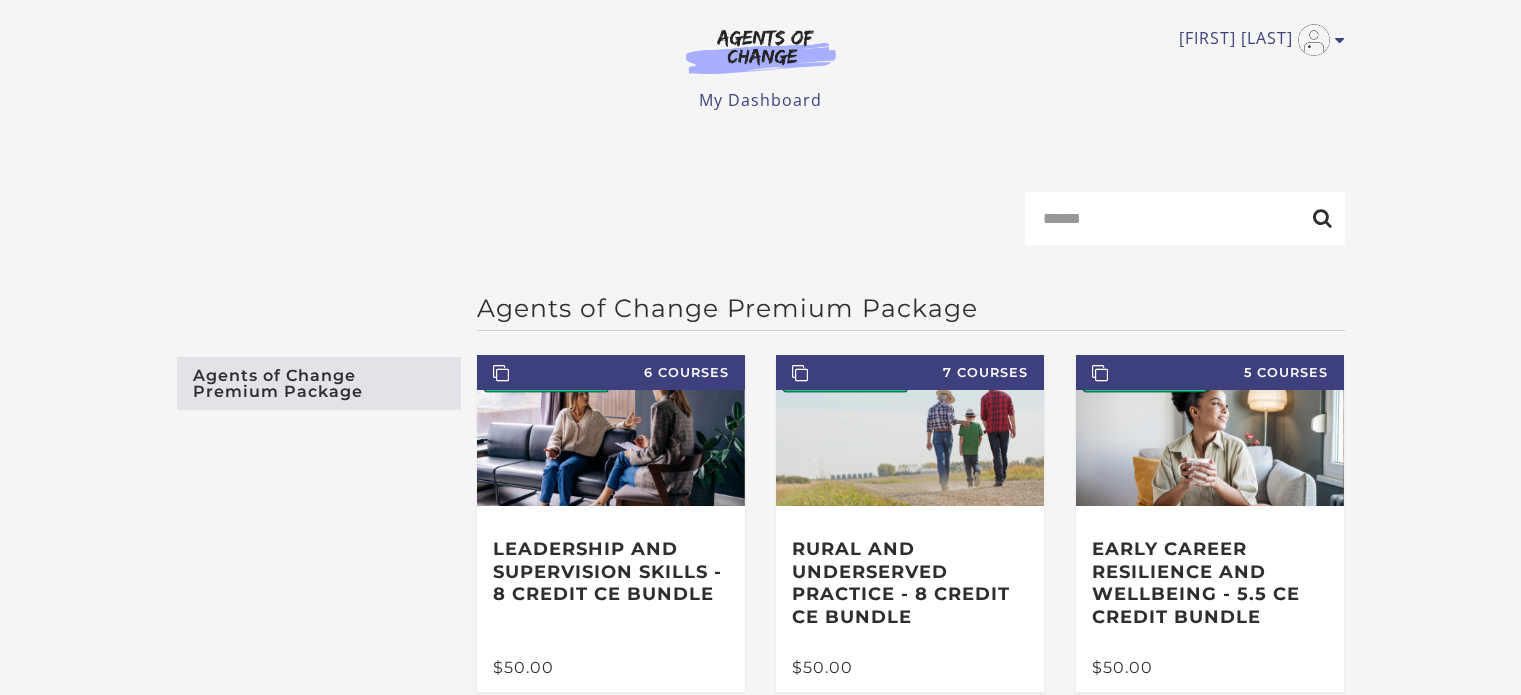 scroll, scrollTop: 0, scrollLeft: 0, axis: both 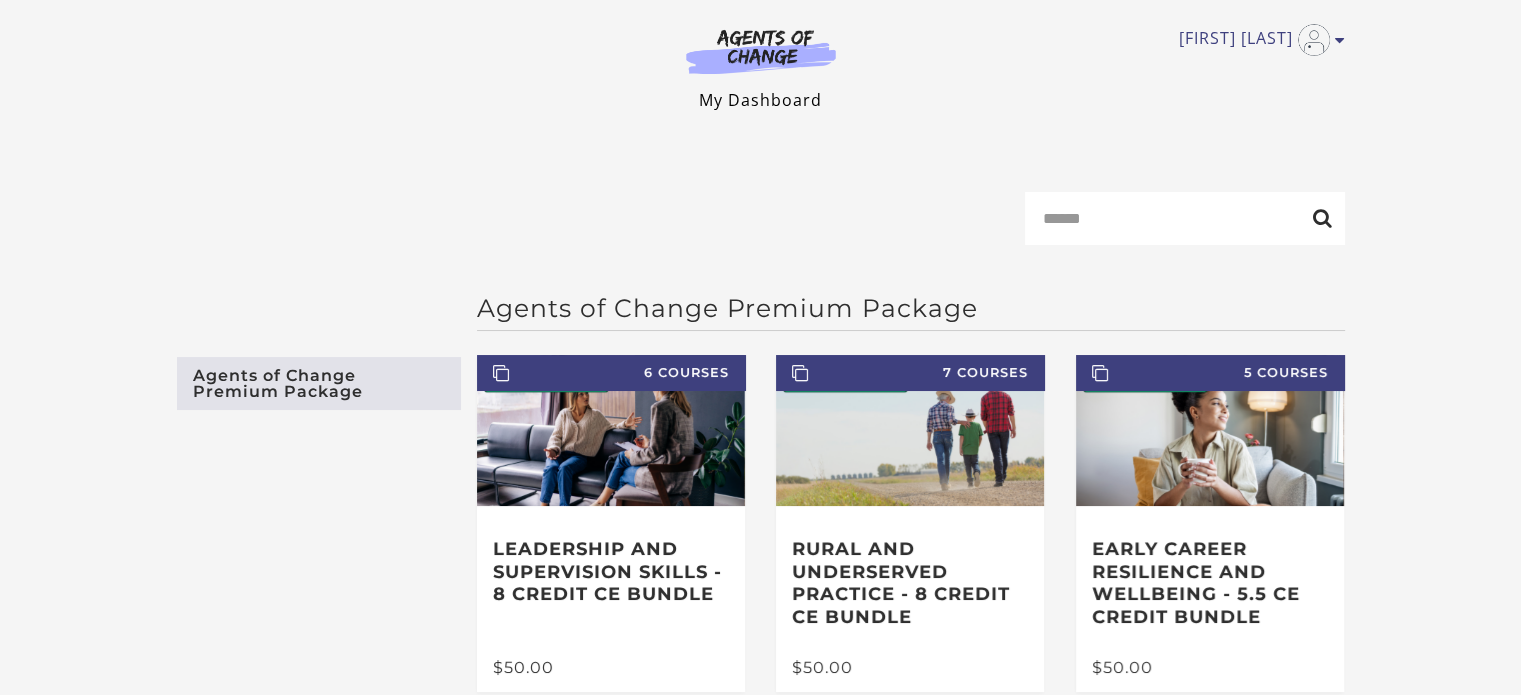 click on "My Dashboard" at bounding box center (760, 100) 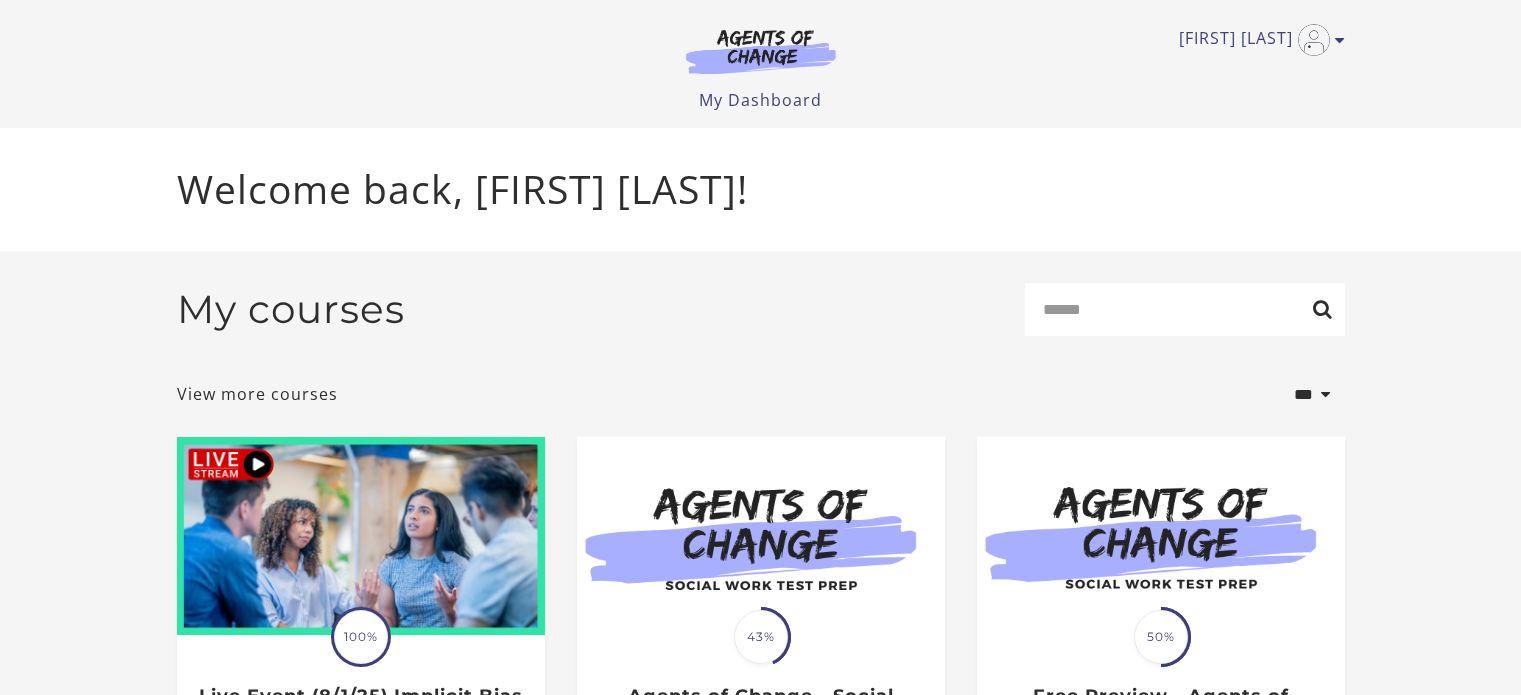 scroll, scrollTop: 0, scrollLeft: 0, axis: both 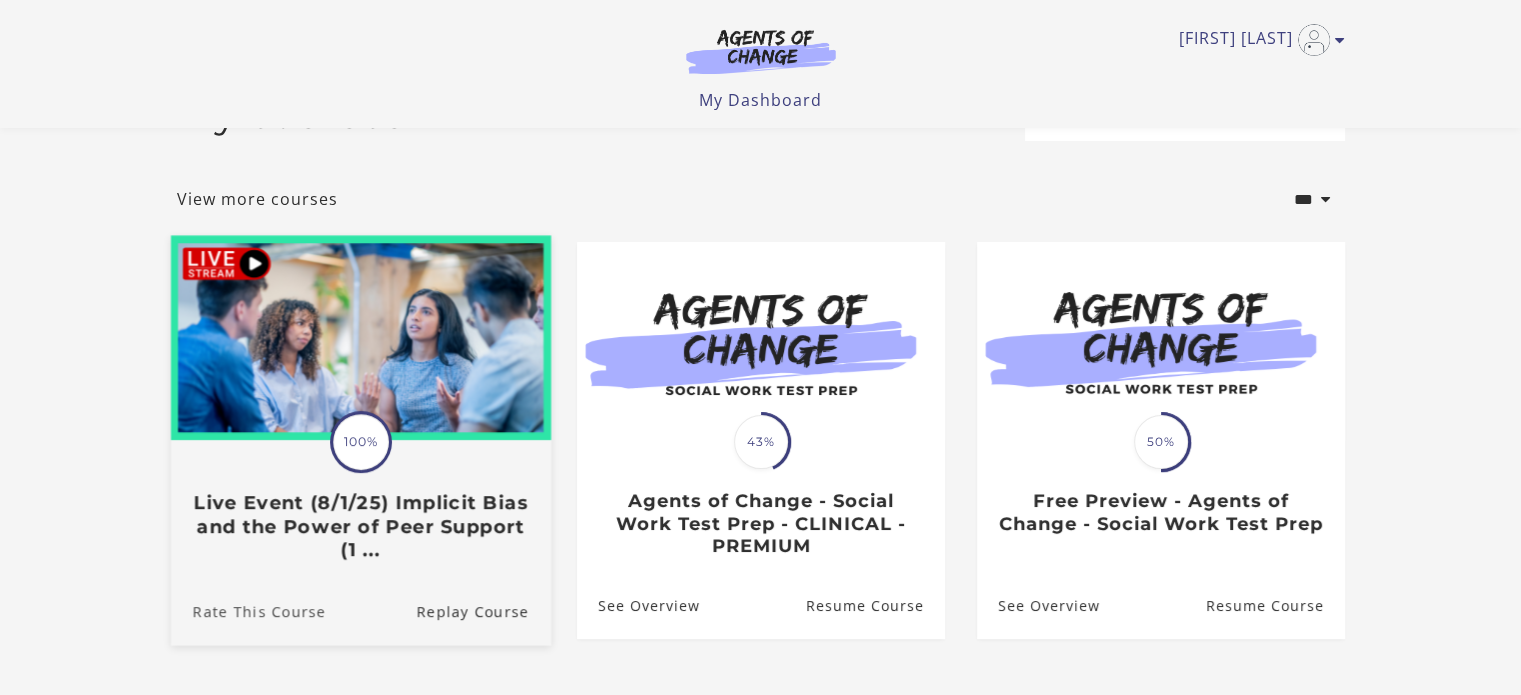 click on "Rate This Course" at bounding box center (247, 611) 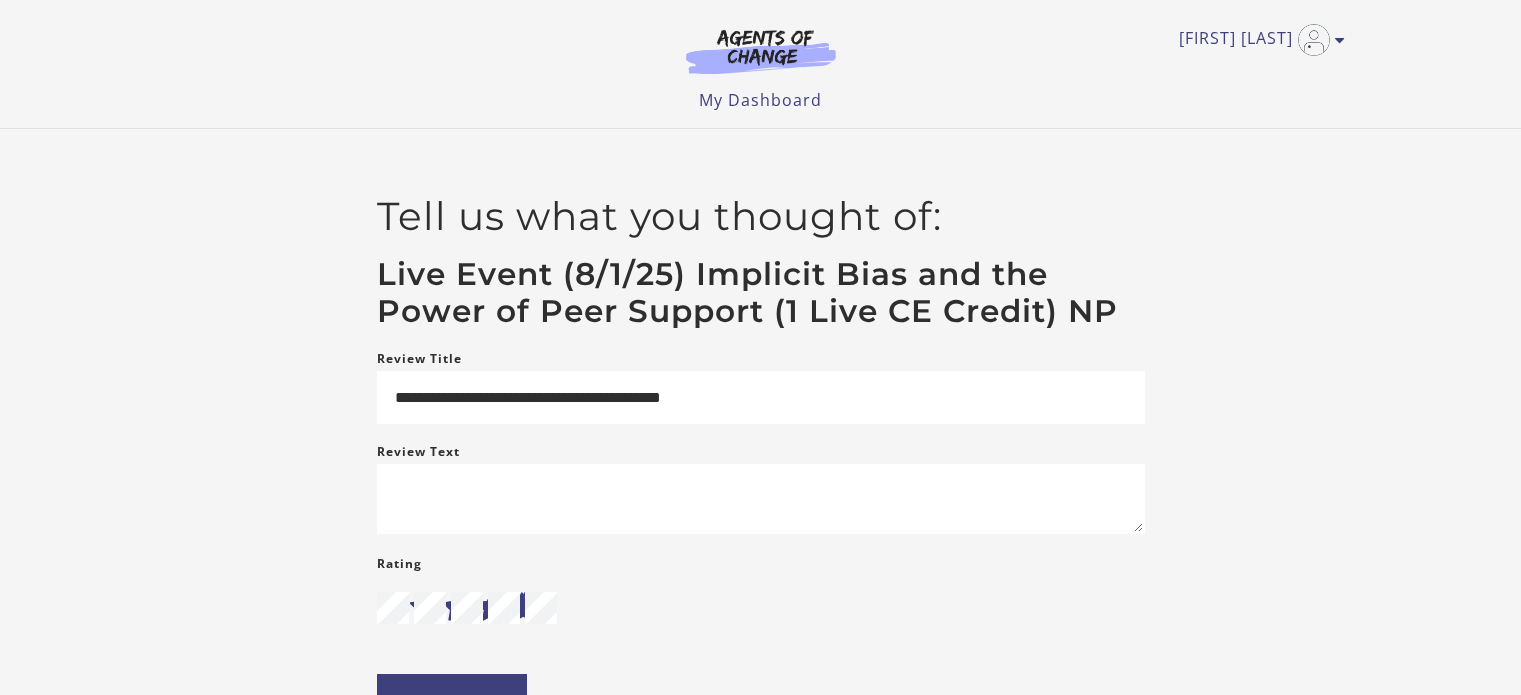 scroll, scrollTop: 0, scrollLeft: 0, axis: both 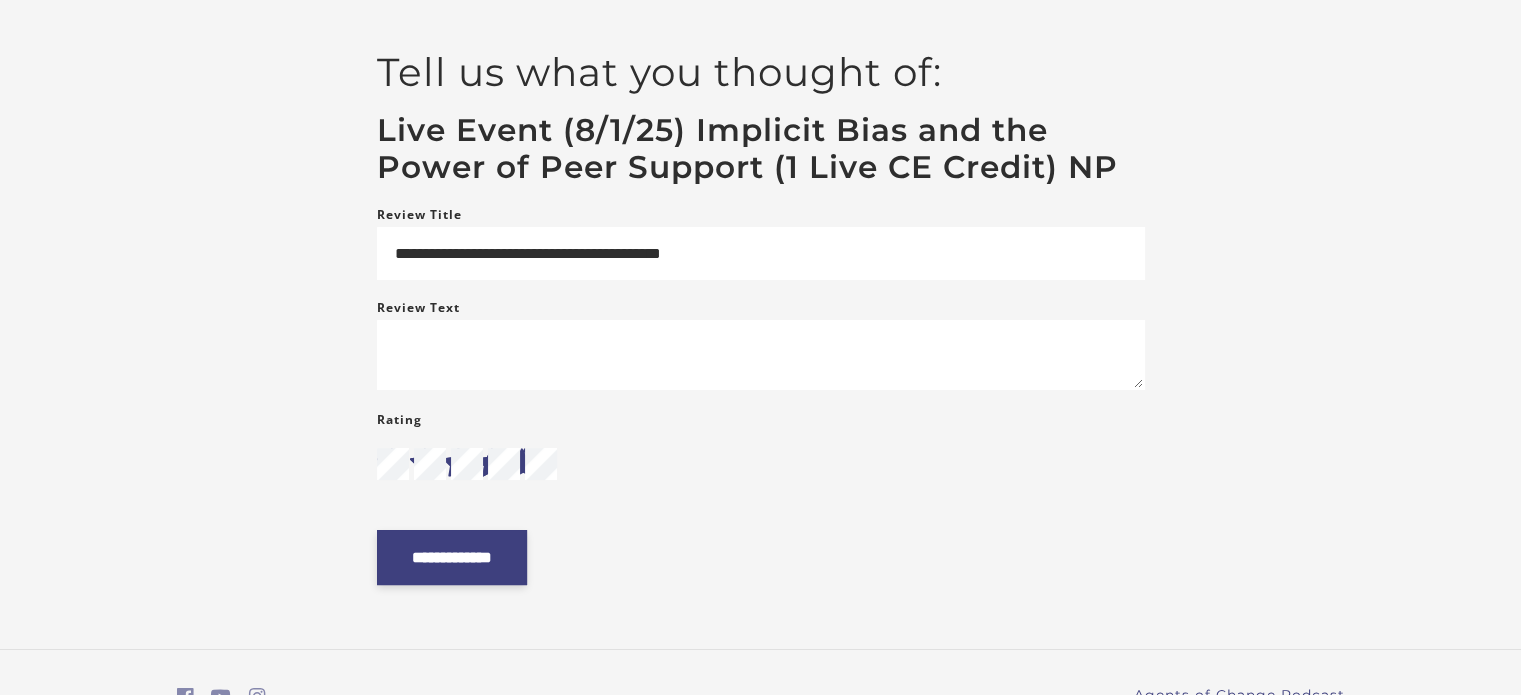 click on "**********" at bounding box center (452, 557) 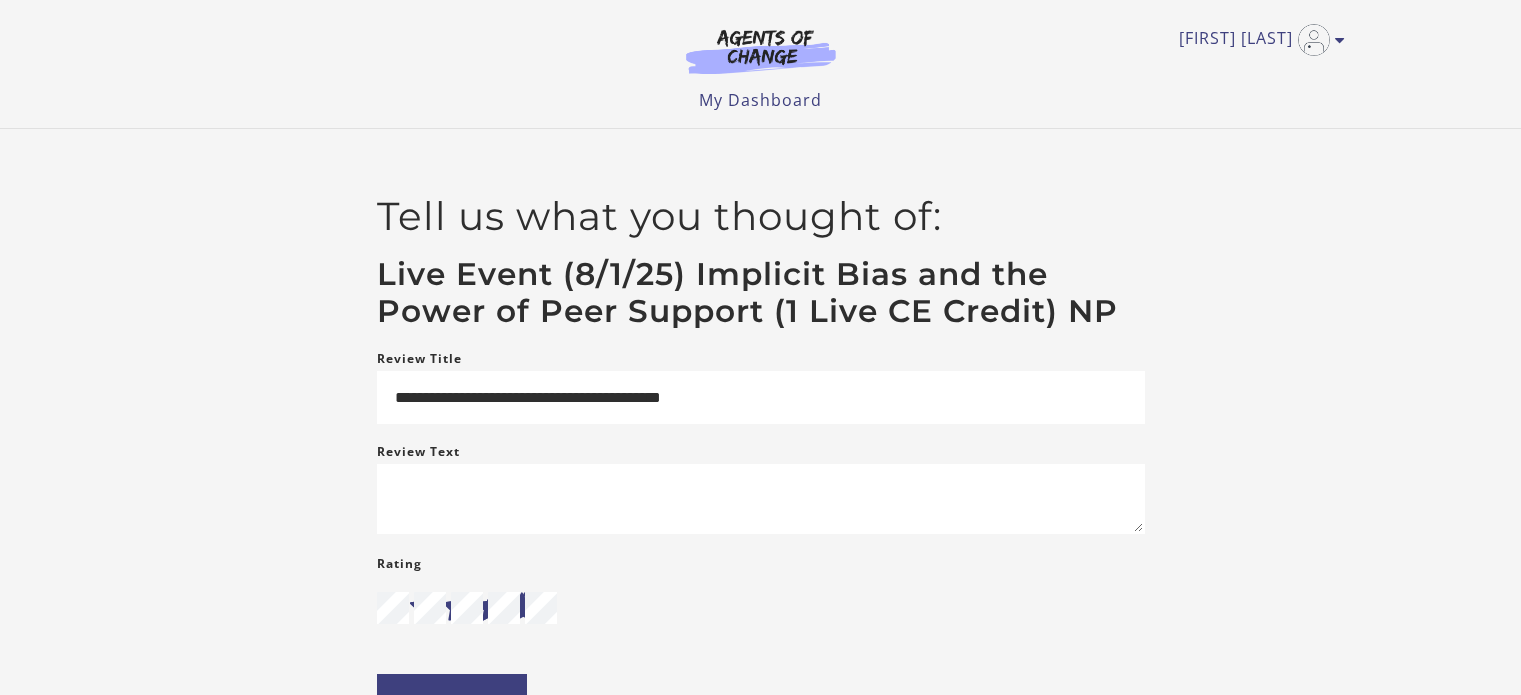 scroll, scrollTop: 0, scrollLeft: 0, axis: both 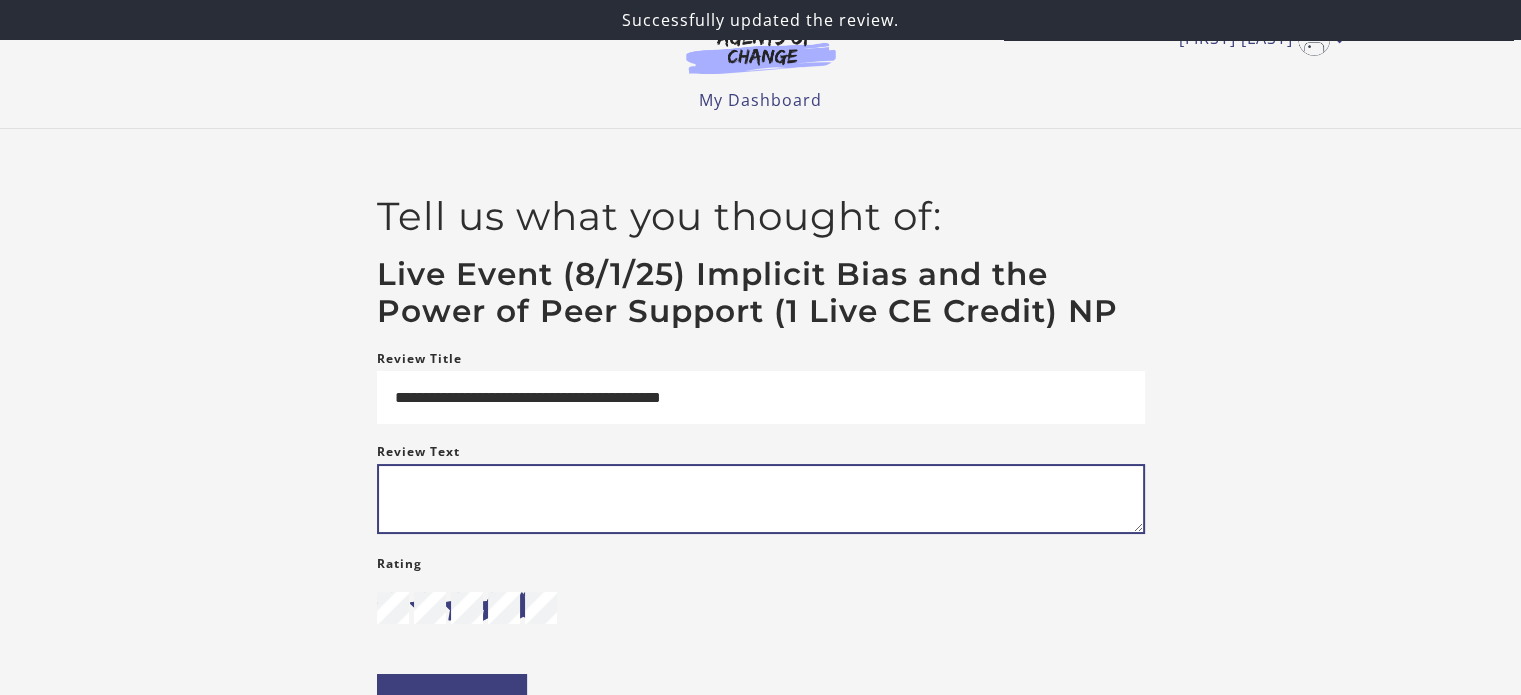 click on "Review Text" at bounding box center [761, 499] 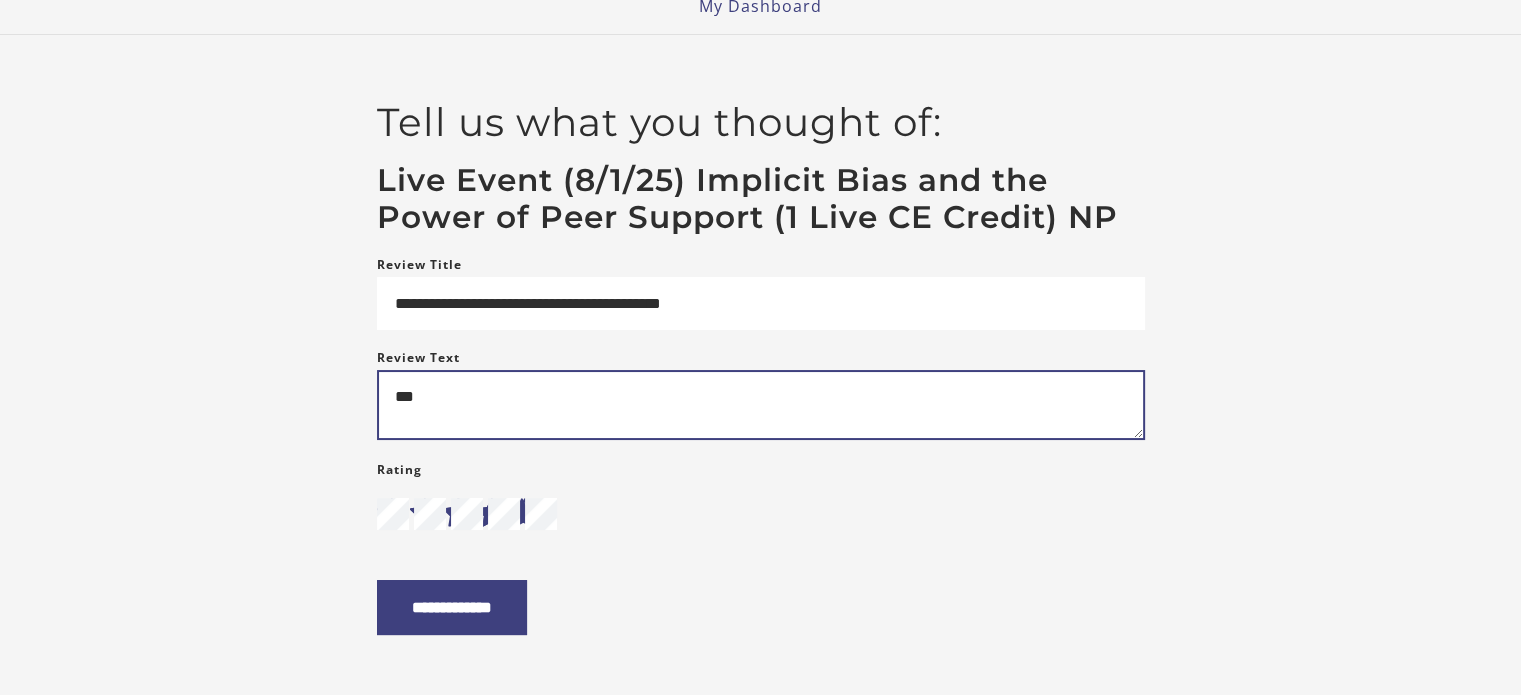 scroll, scrollTop: 112, scrollLeft: 0, axis: vertical 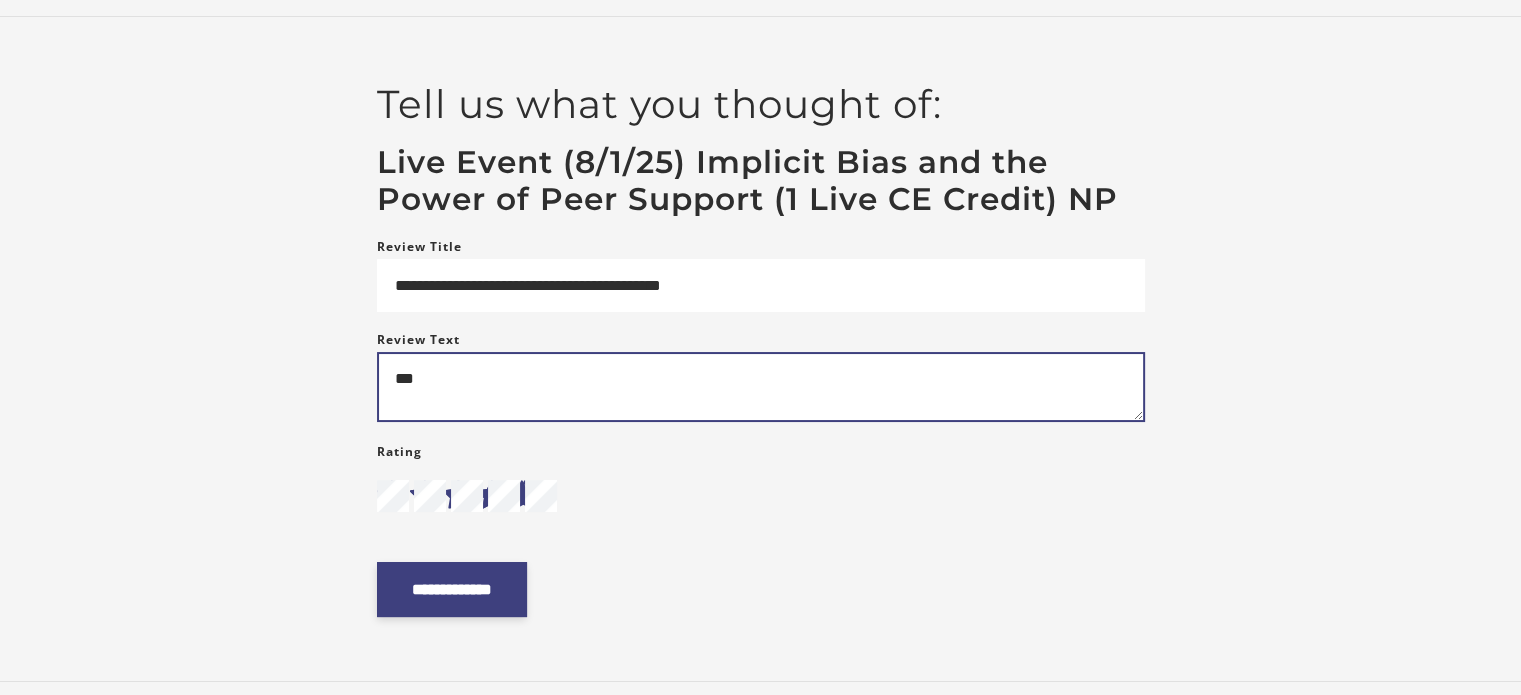 type on "***" 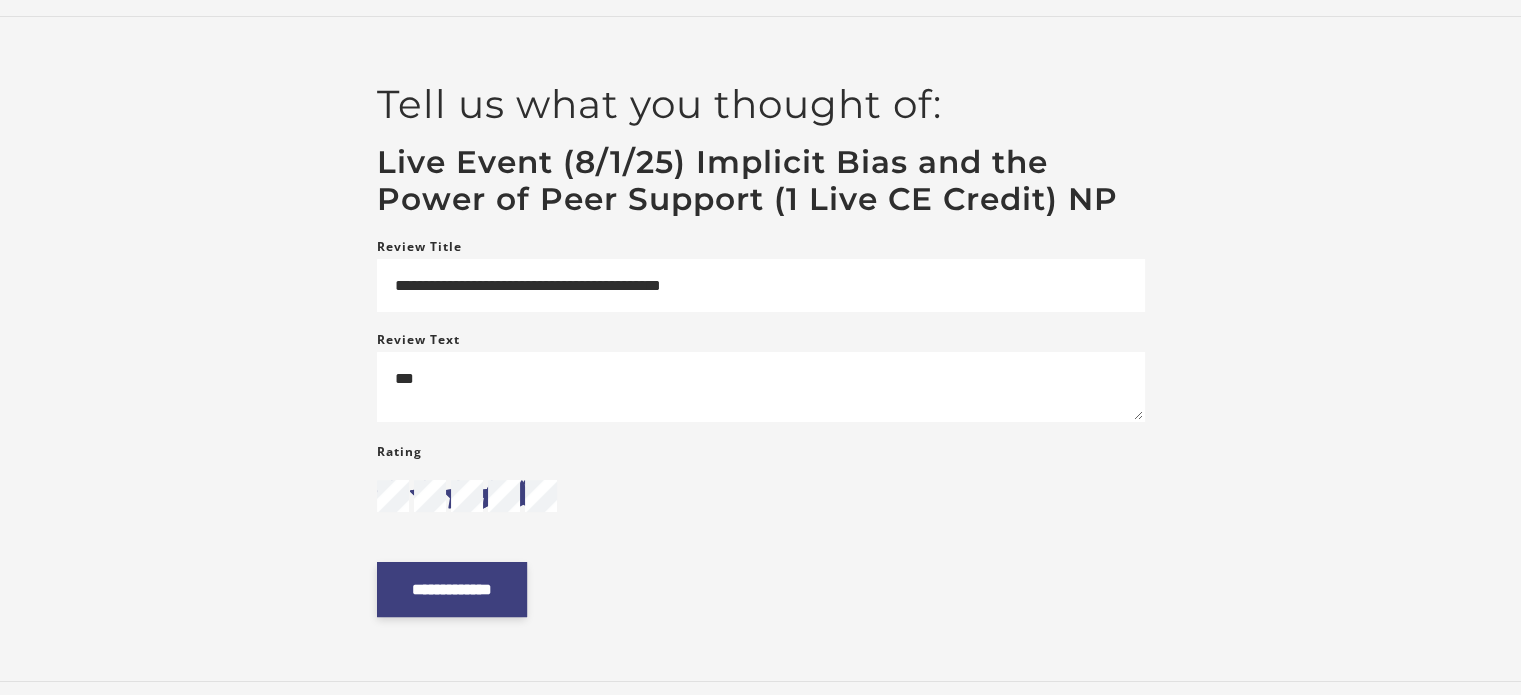 click on "**********" at bounding box center (452, 589) 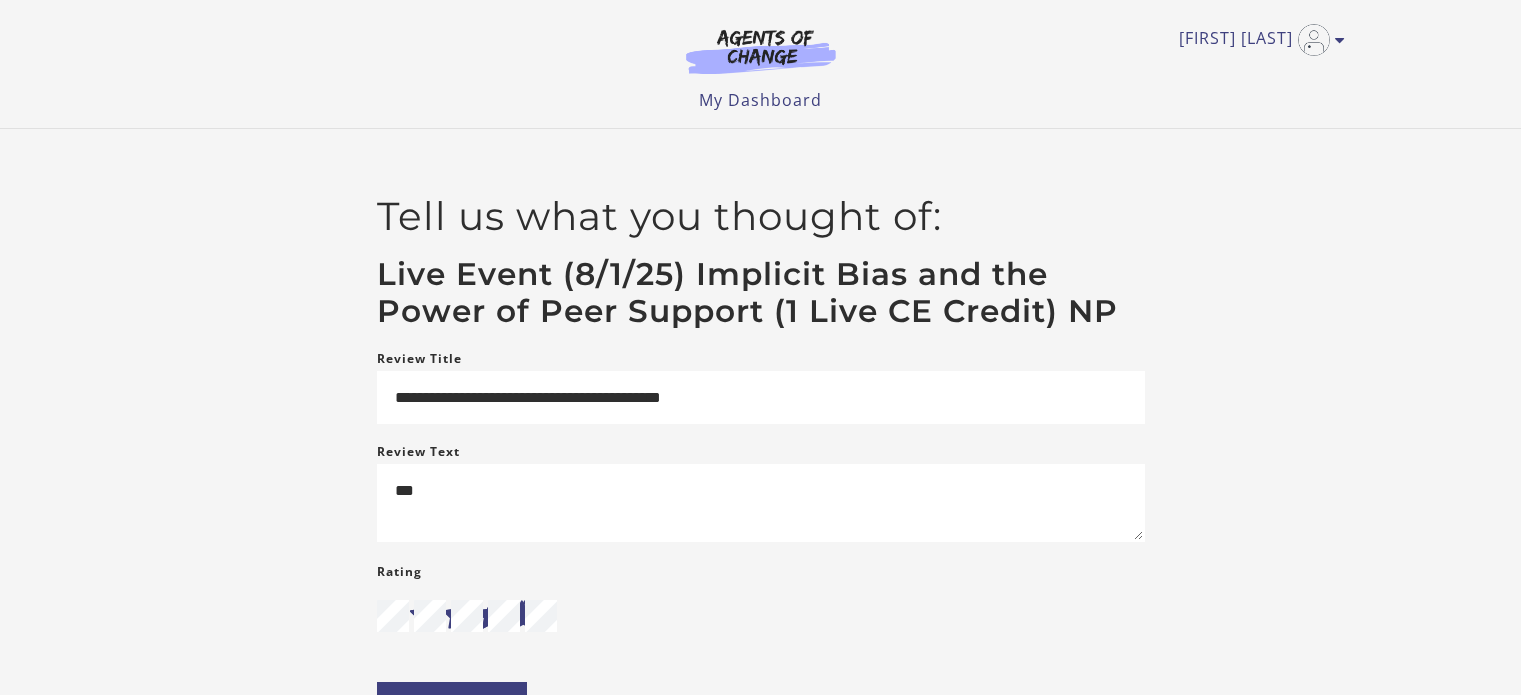 scroll, scrollTop: 0, scrollLeft: 0, axis: both 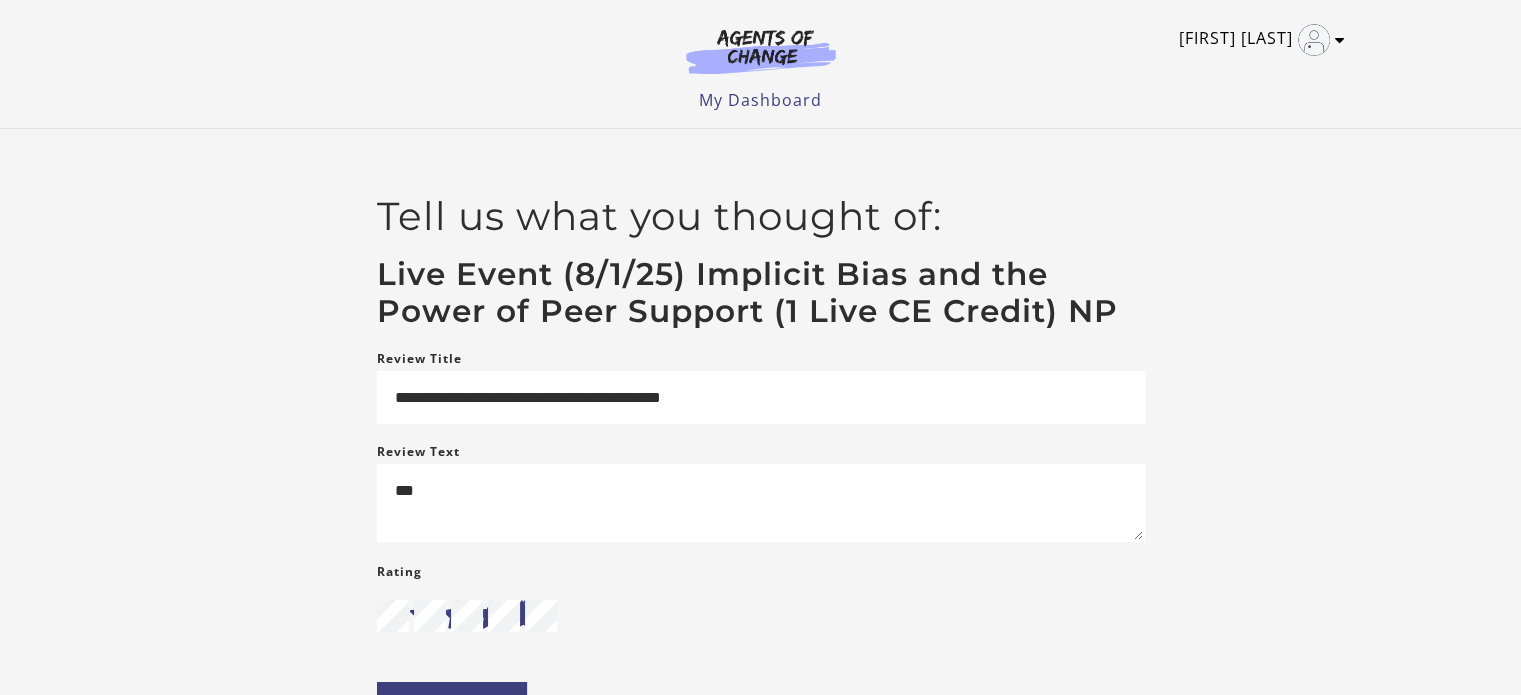 click at bounding box center (1340, 40) 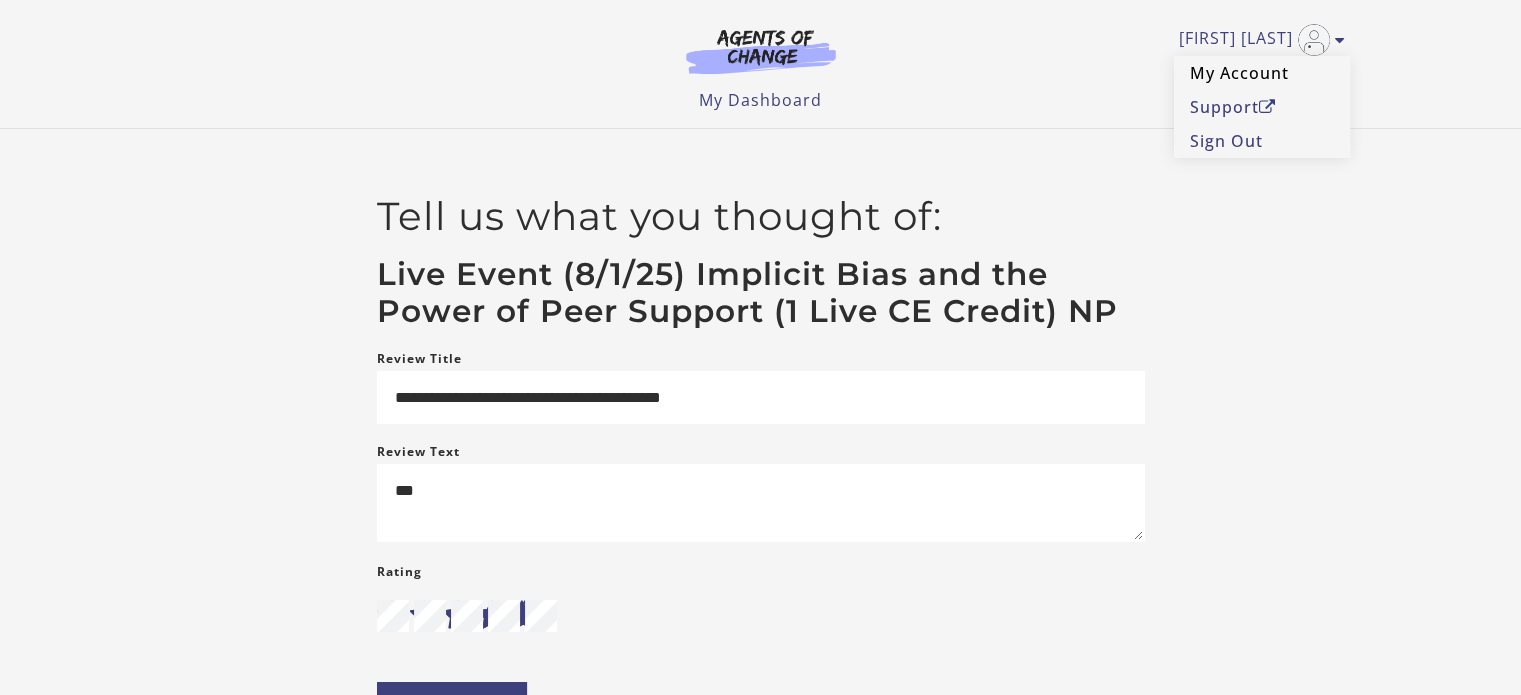 click on "My Account" at bounding box center (1262, 73) 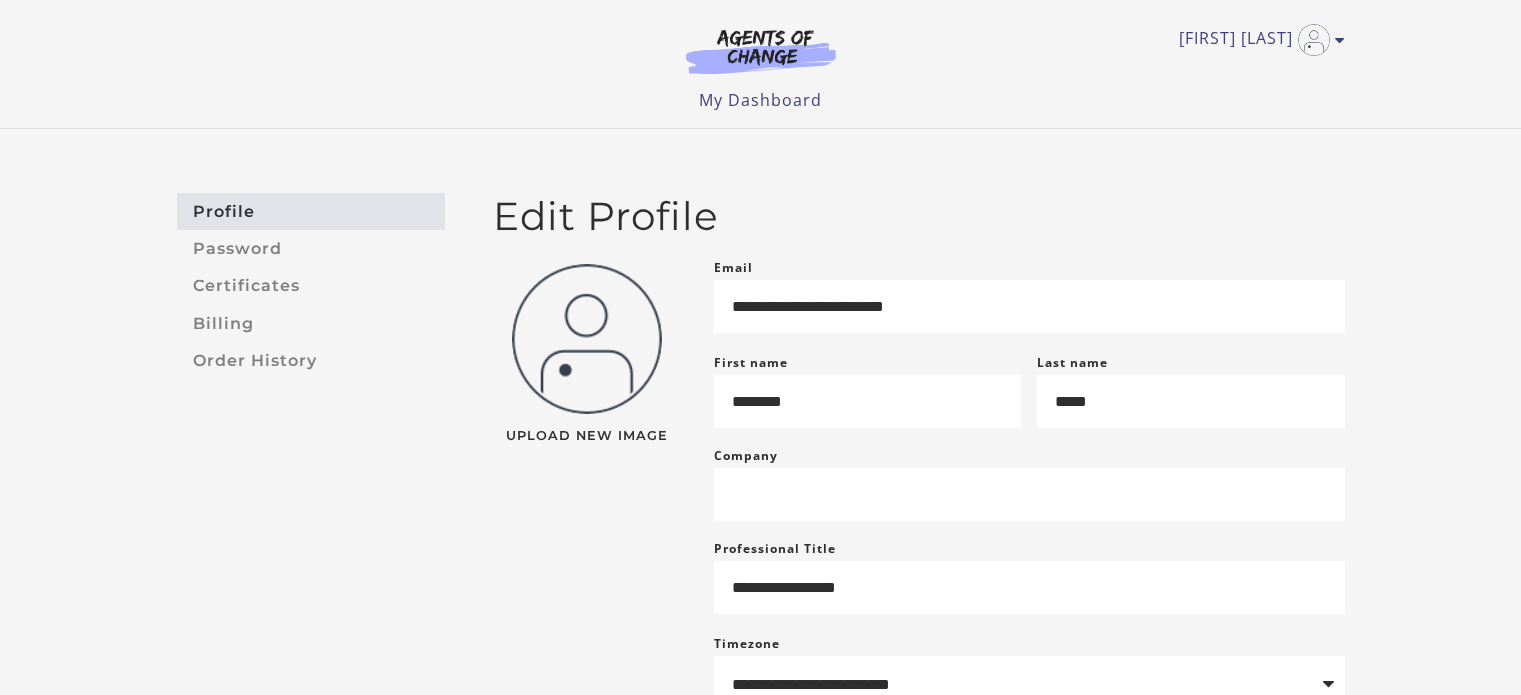 scroll, scrollTop: 0, scrollLeft: 0, axis: both 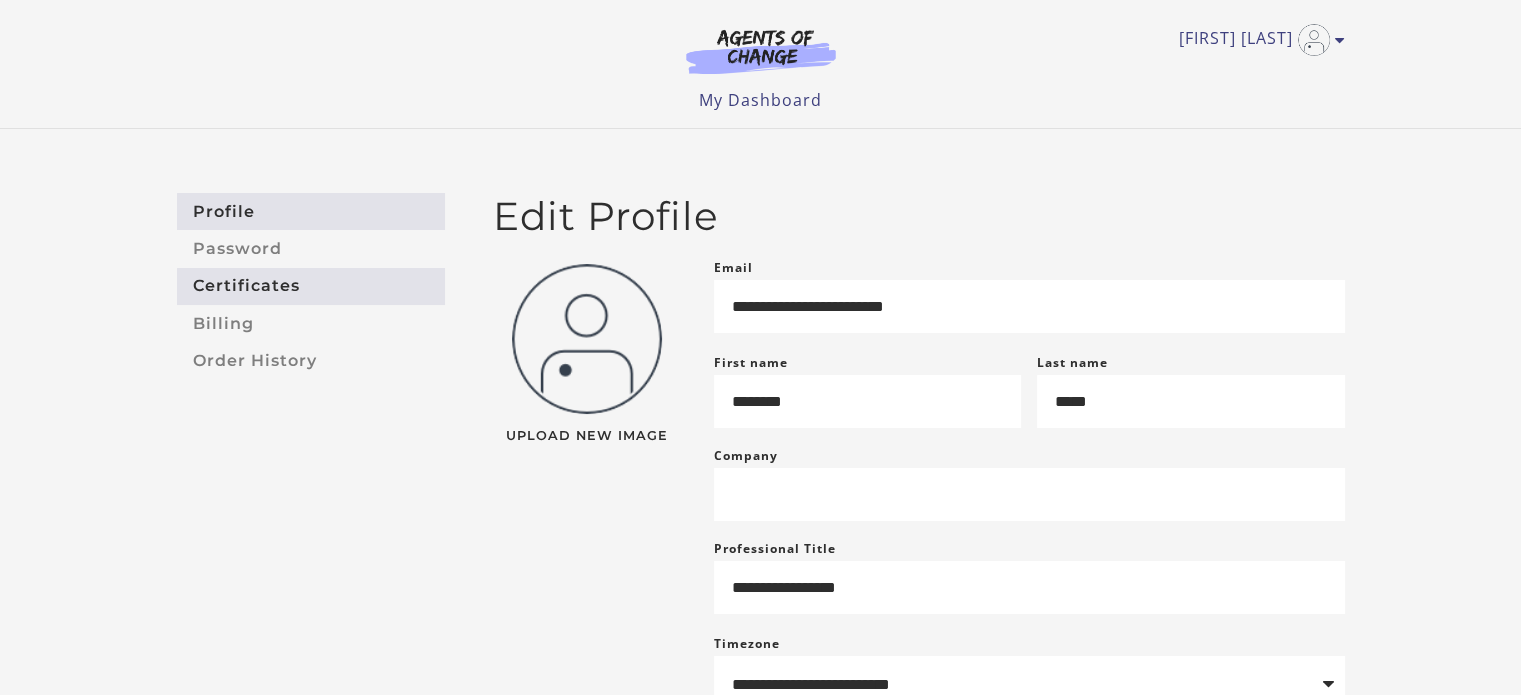 click on "Certificates" at bounding box center (311, 286) 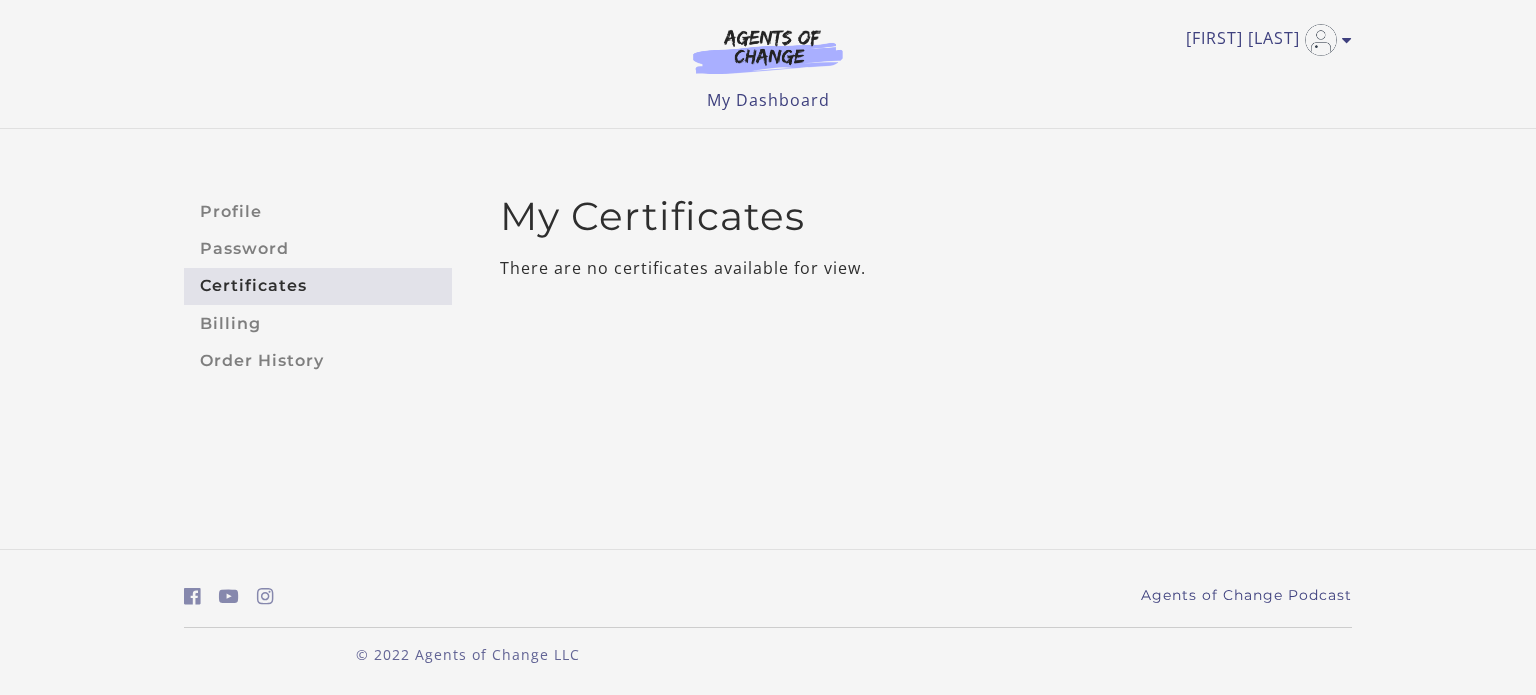scroll, scrollTop: 0, scrollLeft: 0, axis: both 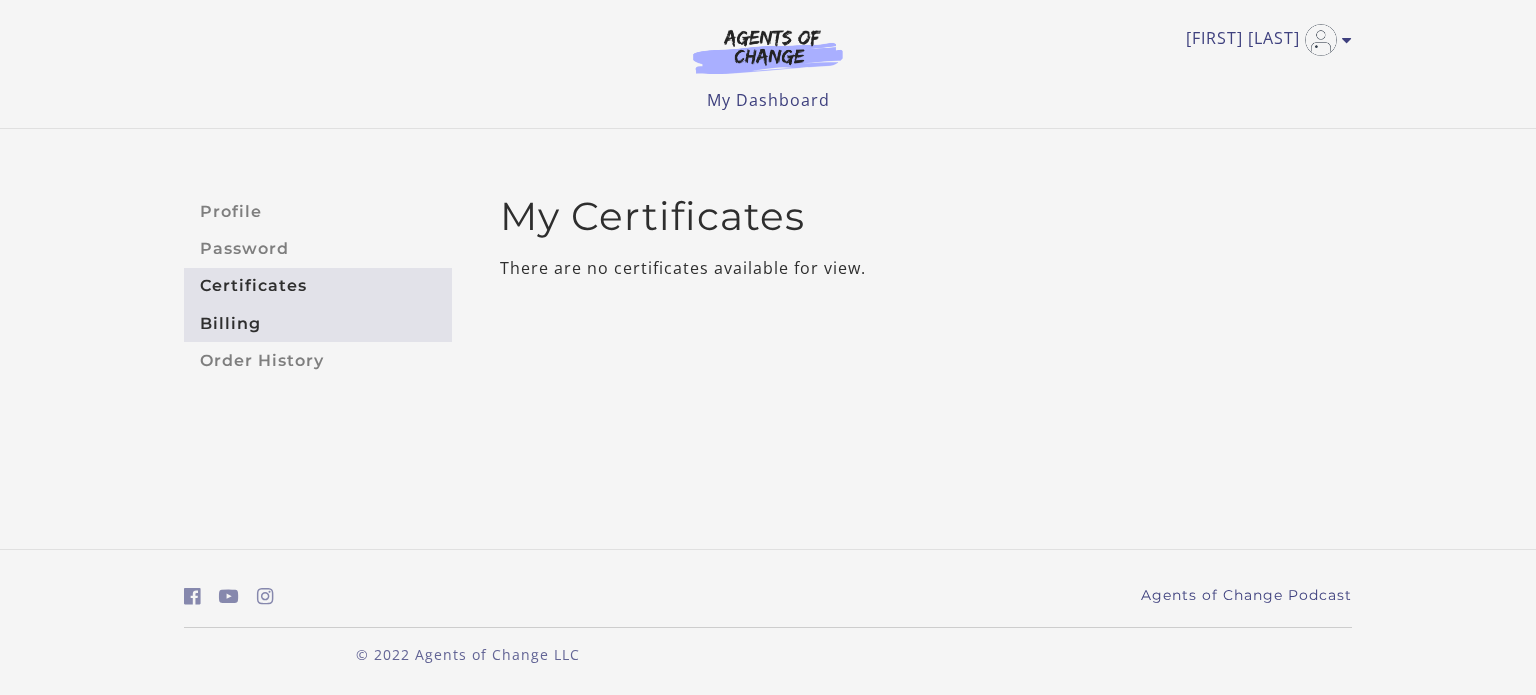 click on "Billing" at bounding box center [318, 323] 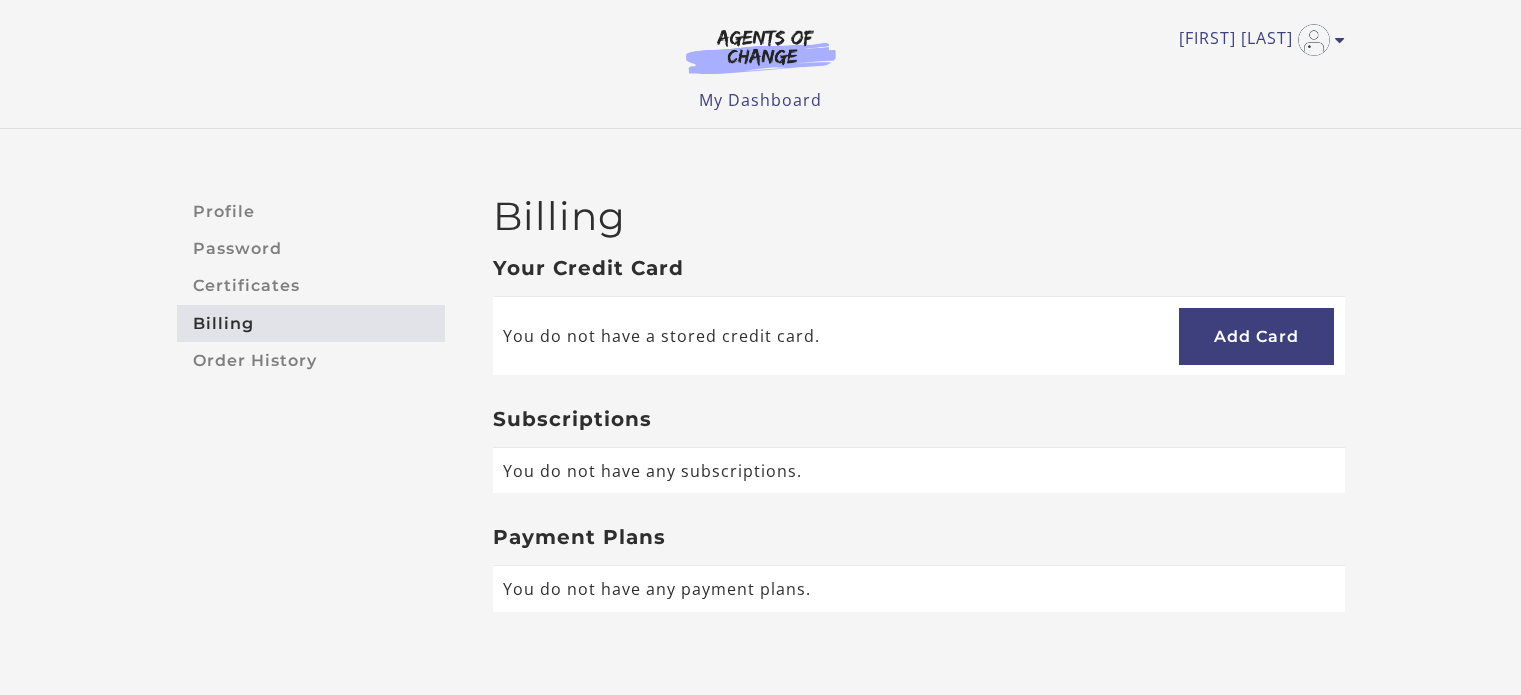 scroll, scrollTop: 0, scrollLeft: 0, axis: both 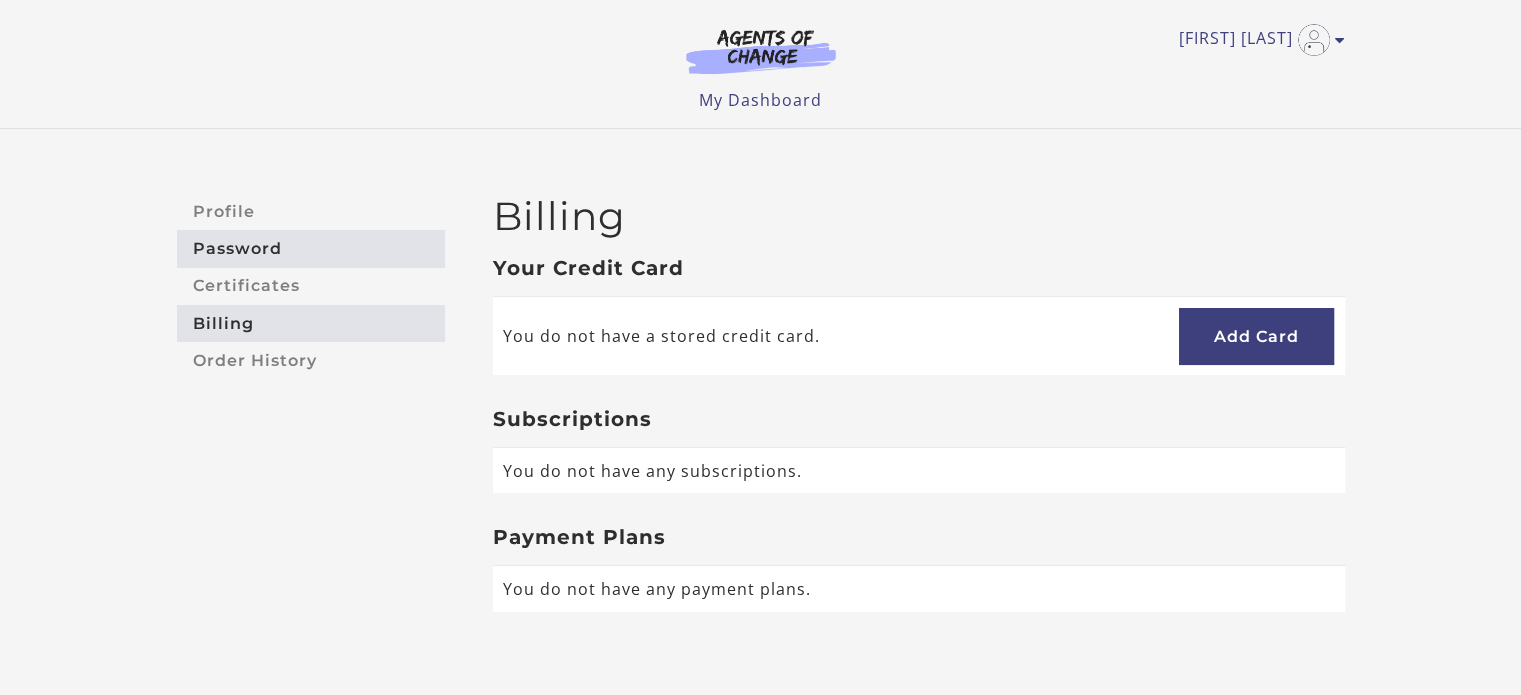 click on "Password" at bounding box center [311, 248] 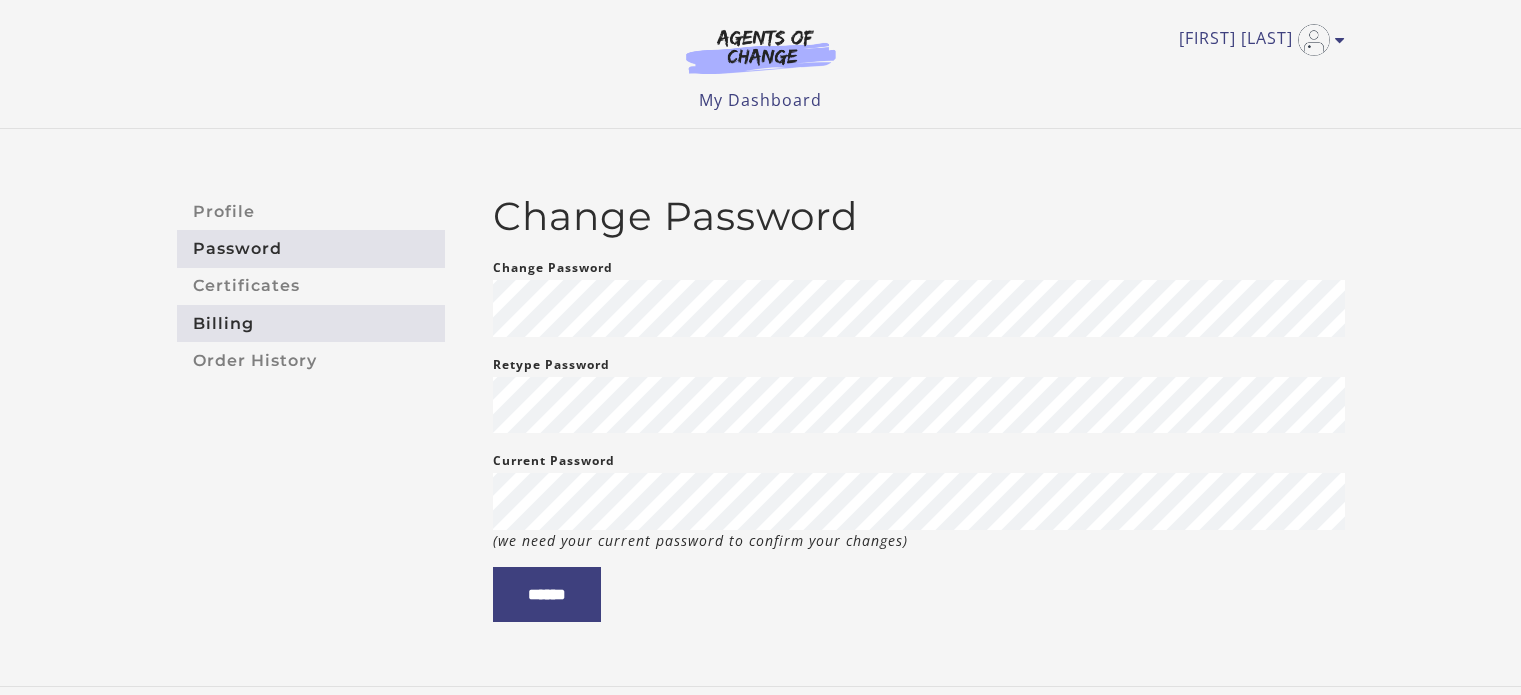scroll, scrollTop: 0, scrollLeft: 0, axis: both 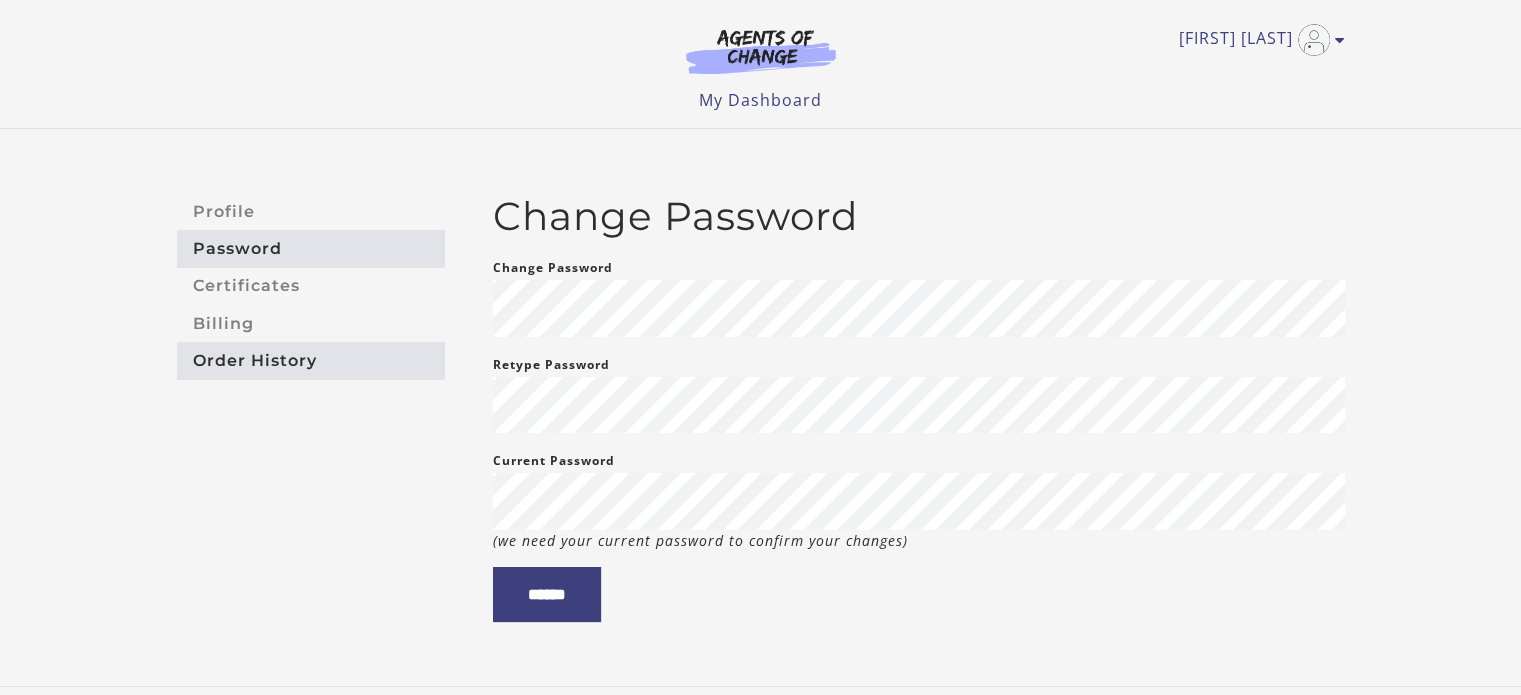 click on "Order History" at bounding box center (311, 360) 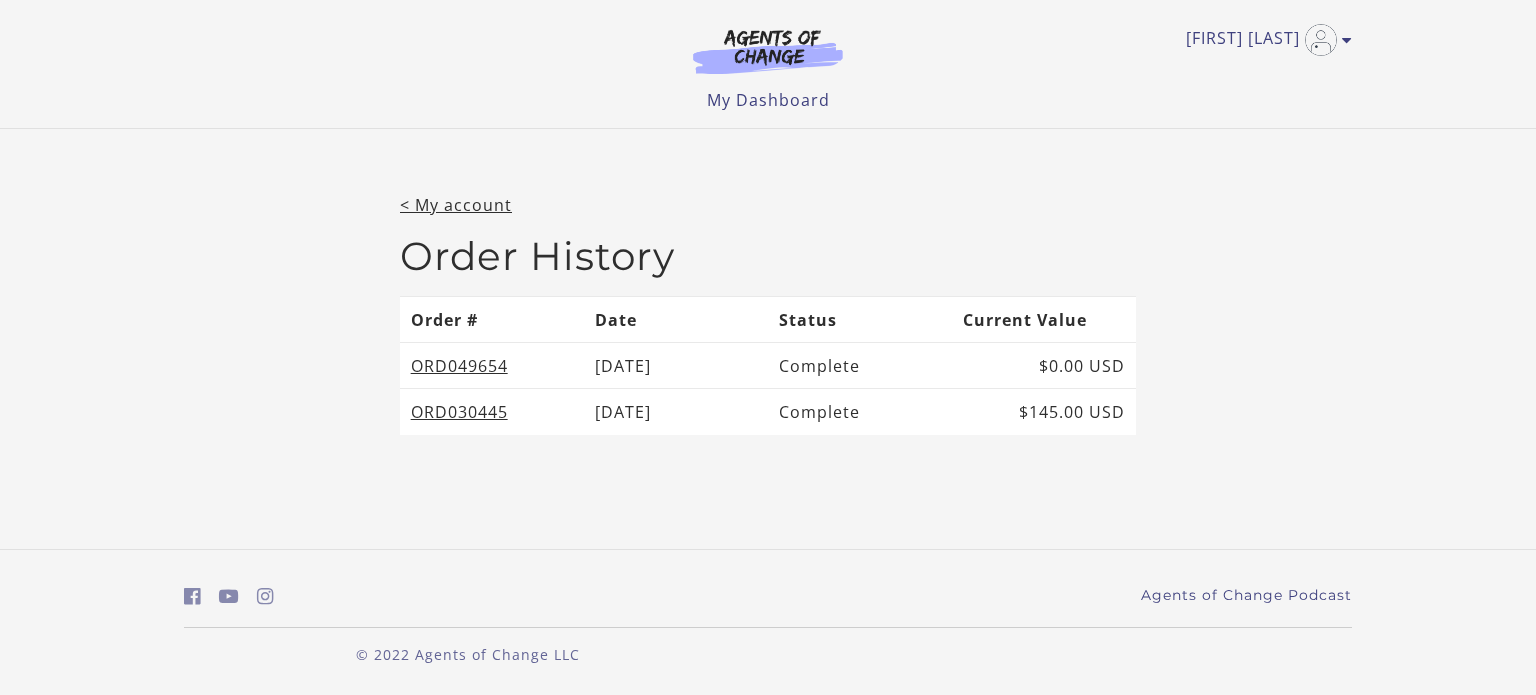 scroll, scrollTop: 0, scrollLeft: 0, axis: both 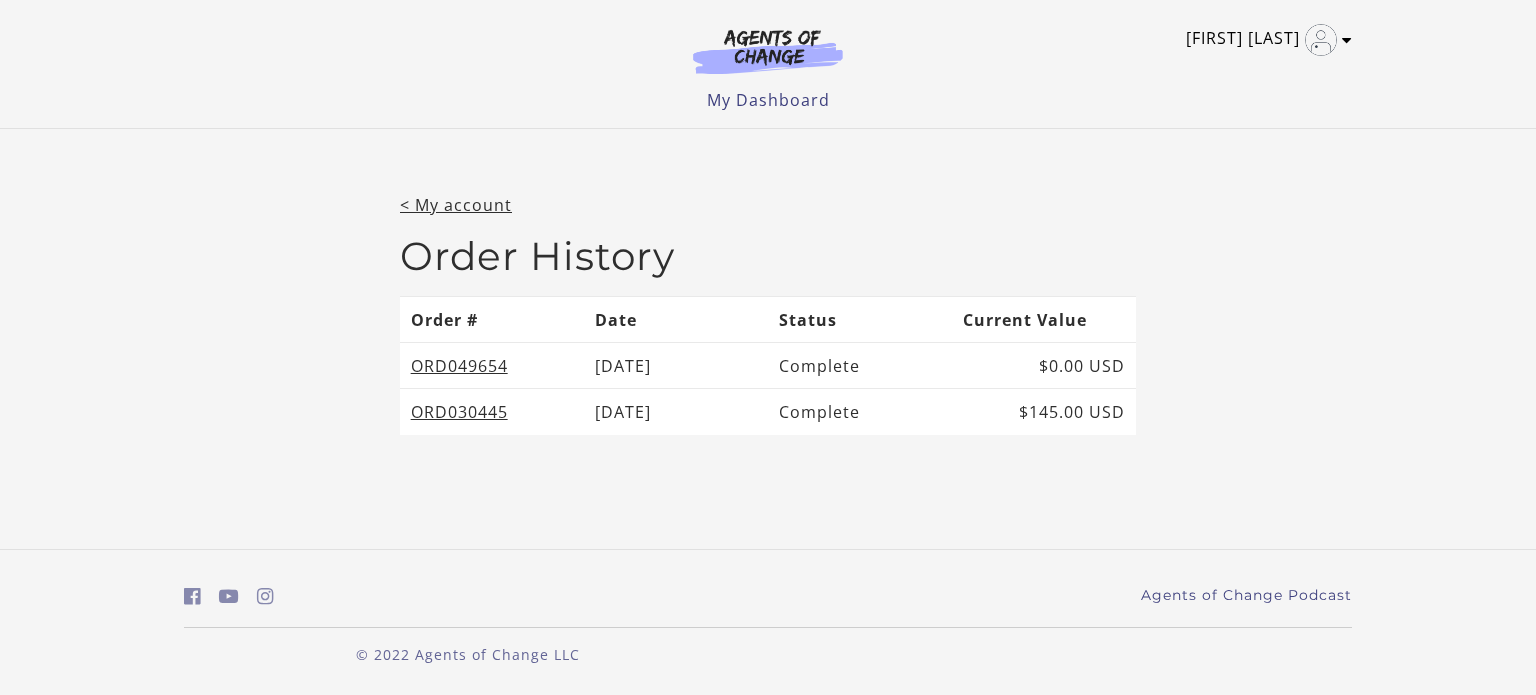 click at bounding box center [1347, 40] 